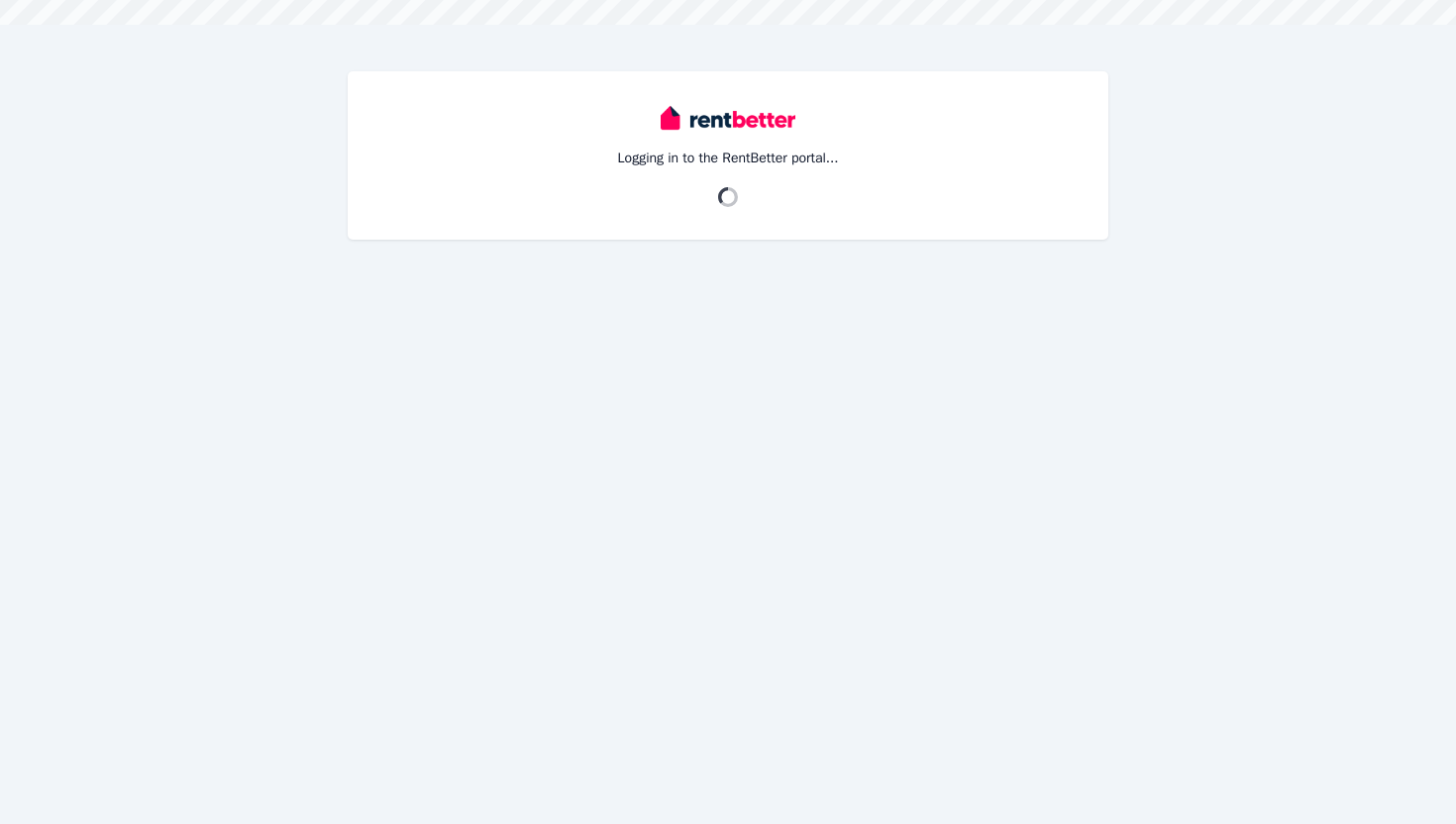 scroll, scrollTop: 0, scrollLeft: 0, axis: both 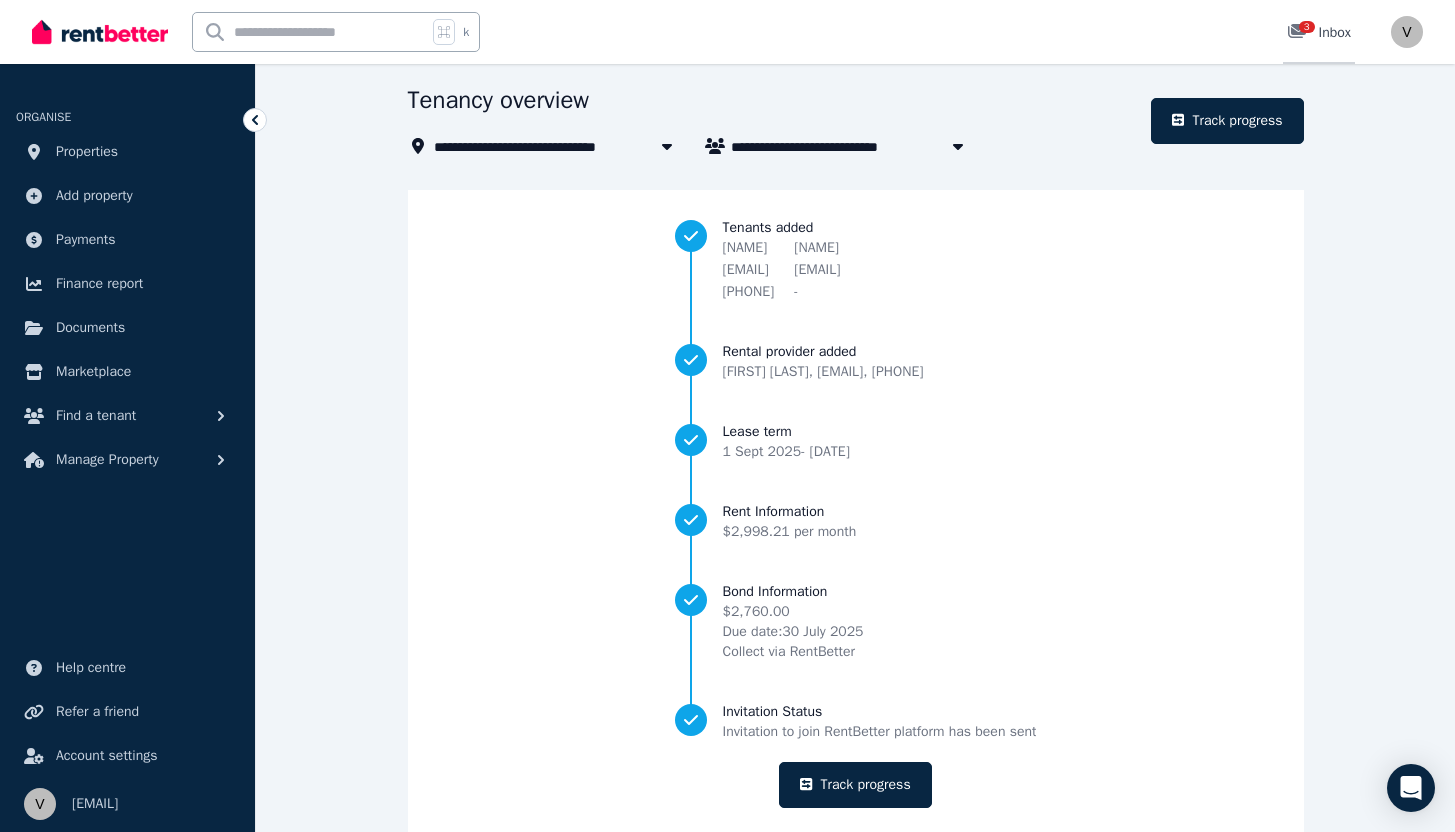 click on "3" at bounding box center [1307, 27] 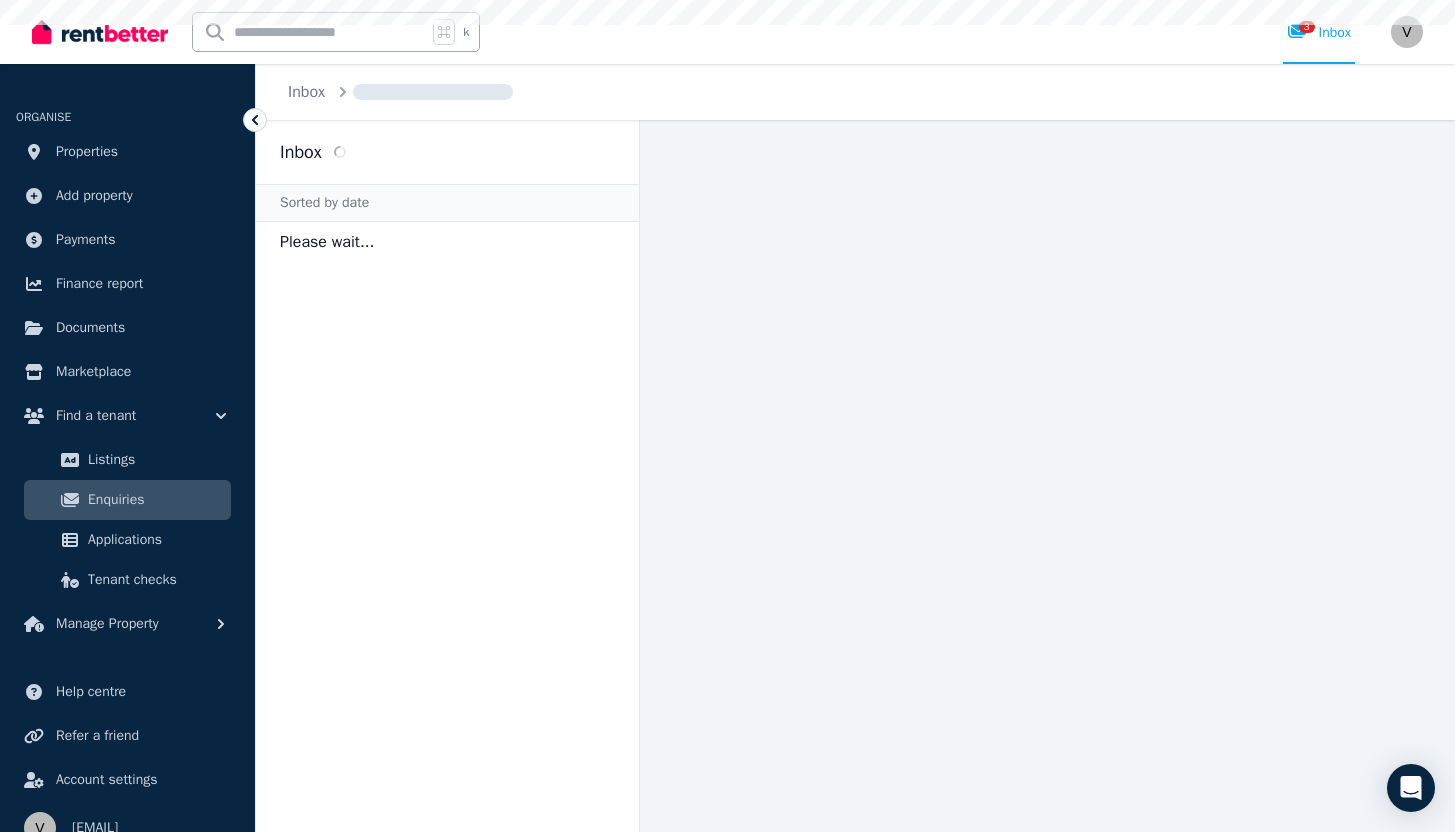 scroll, scrollTop: 0, scrollLeft: 0, axis: both 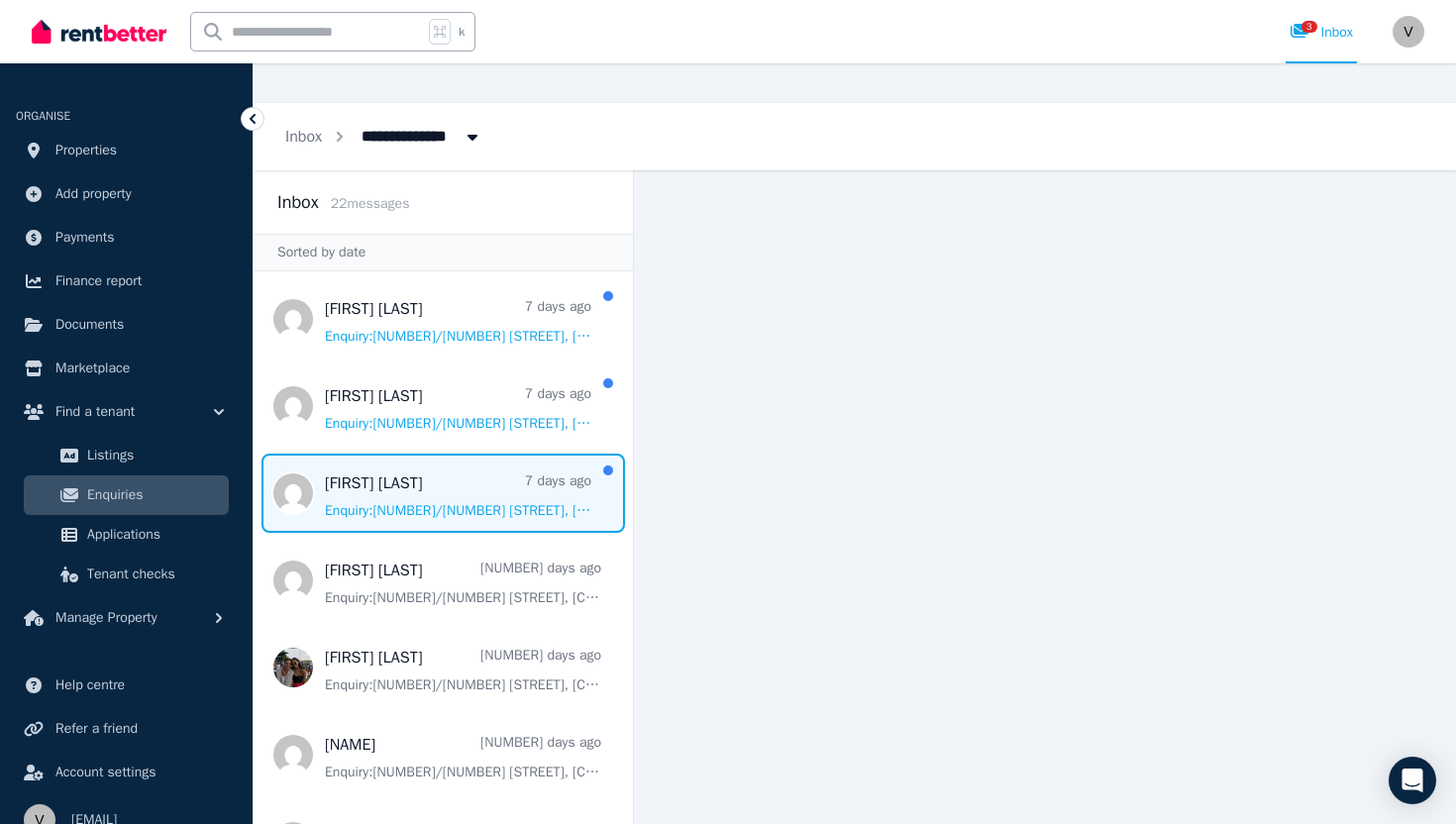 click at bounding box center (443, 493) 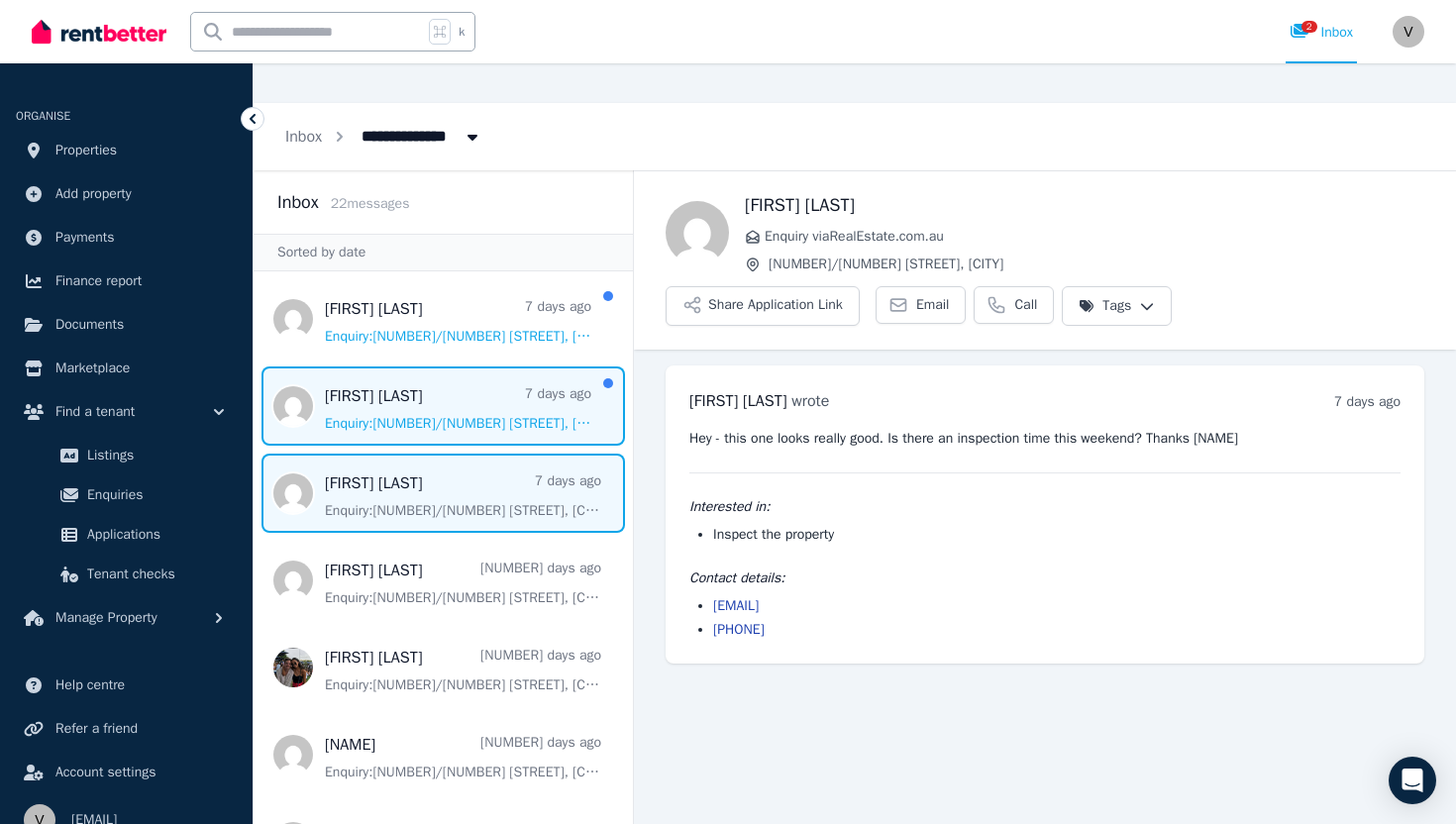 click at bounding box center (443, 406) 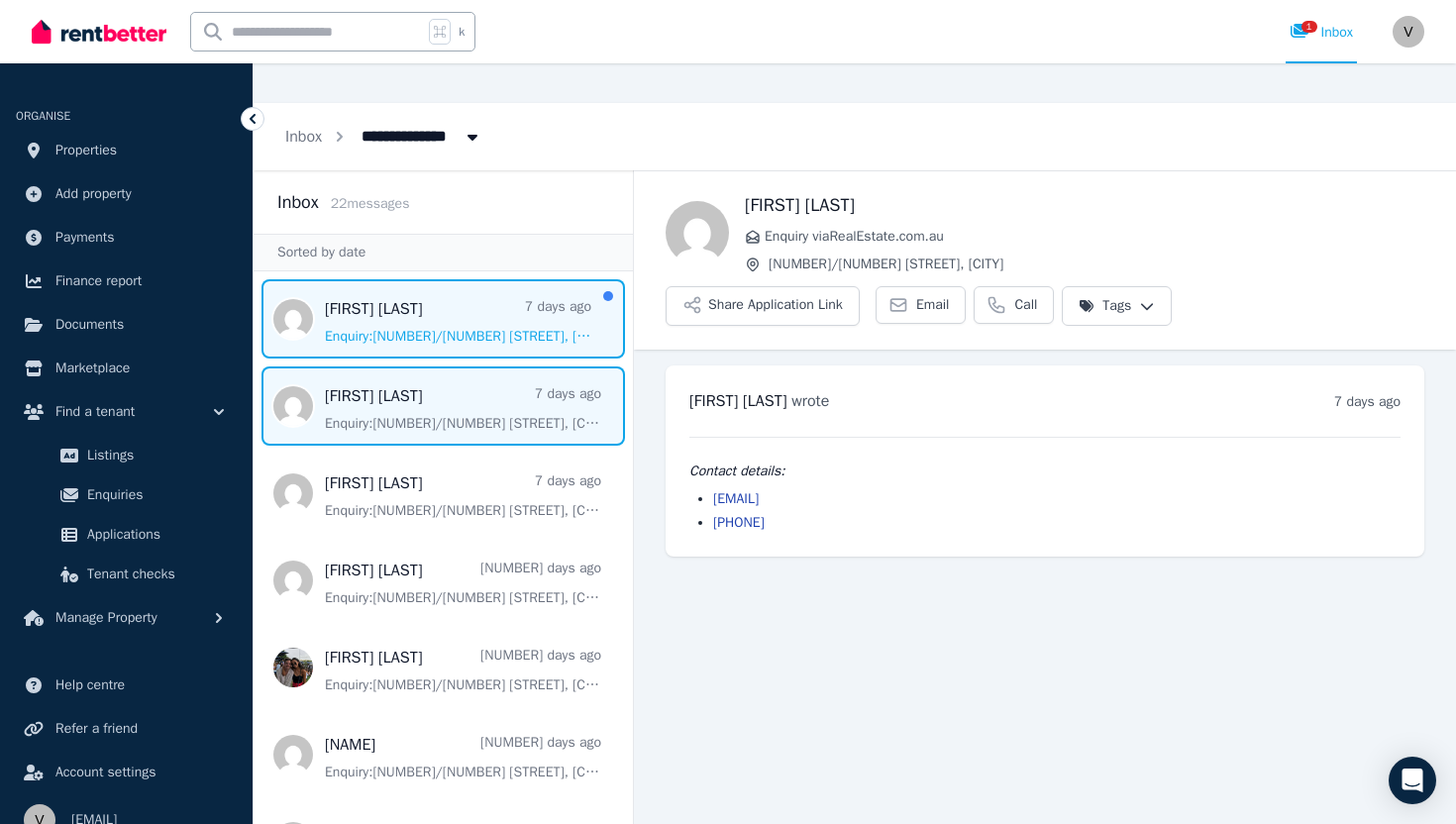 click at bounding box center [443, 319] 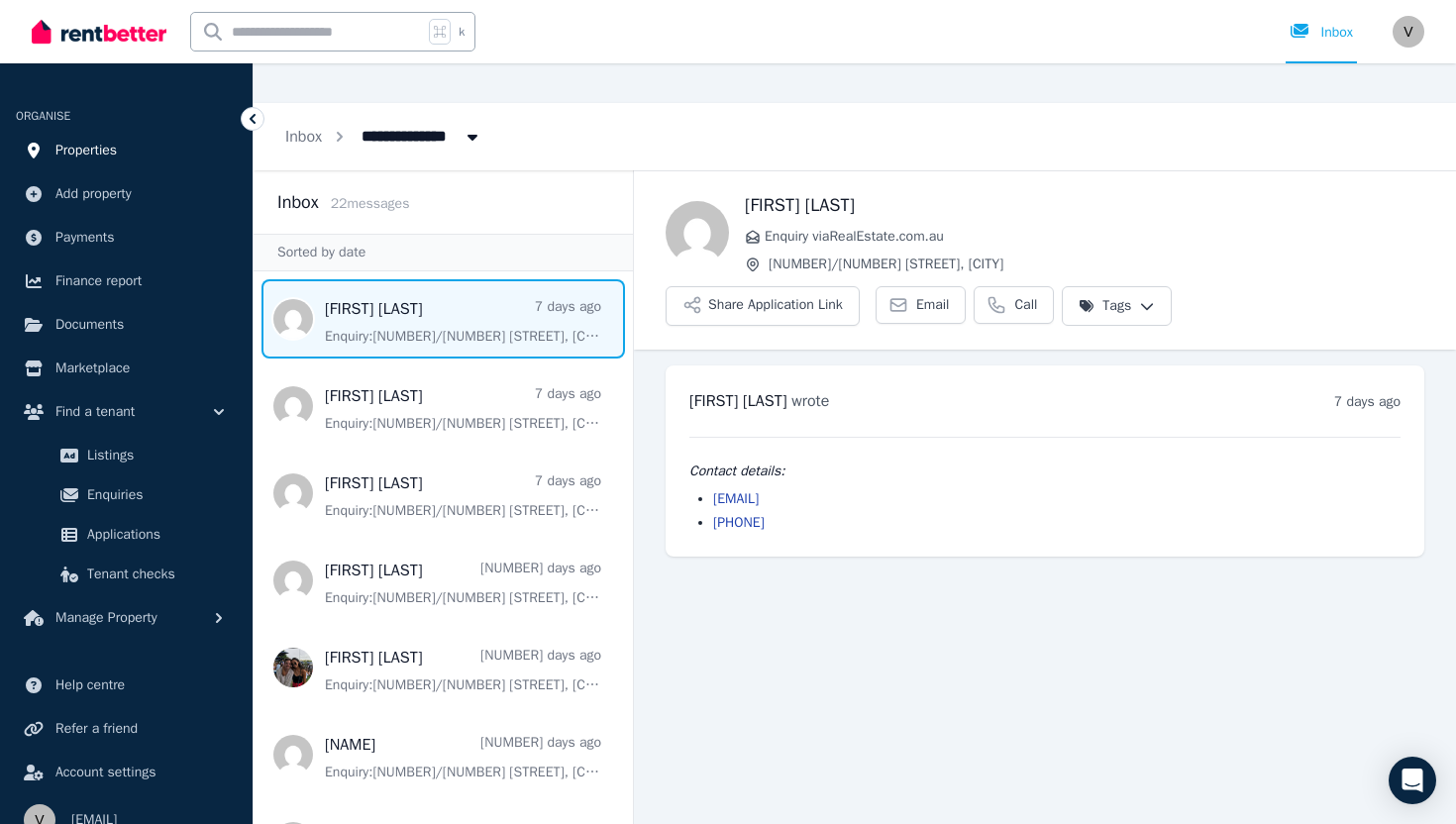 click on "Properties" at bounding box center [126, 151] 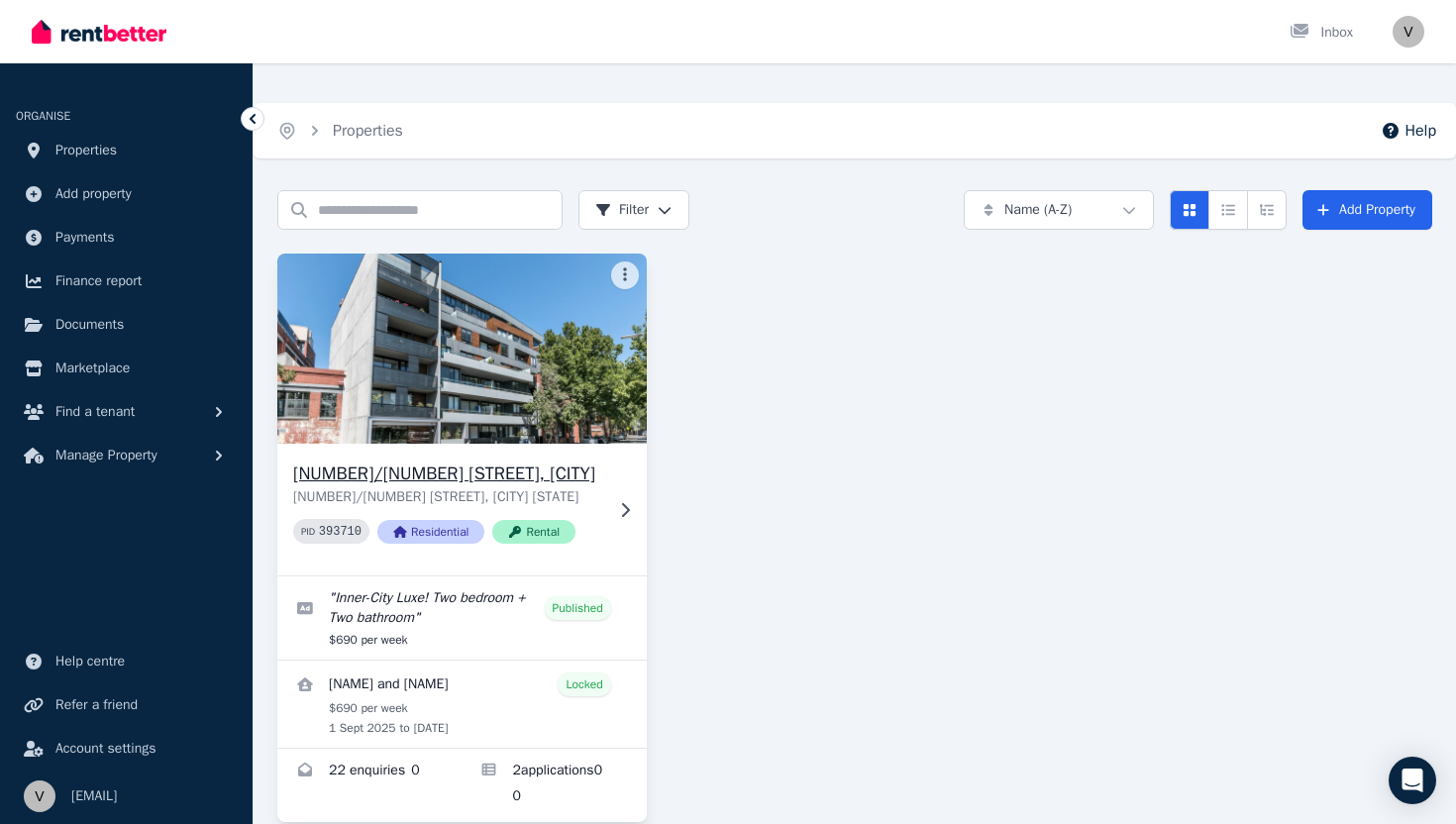 click 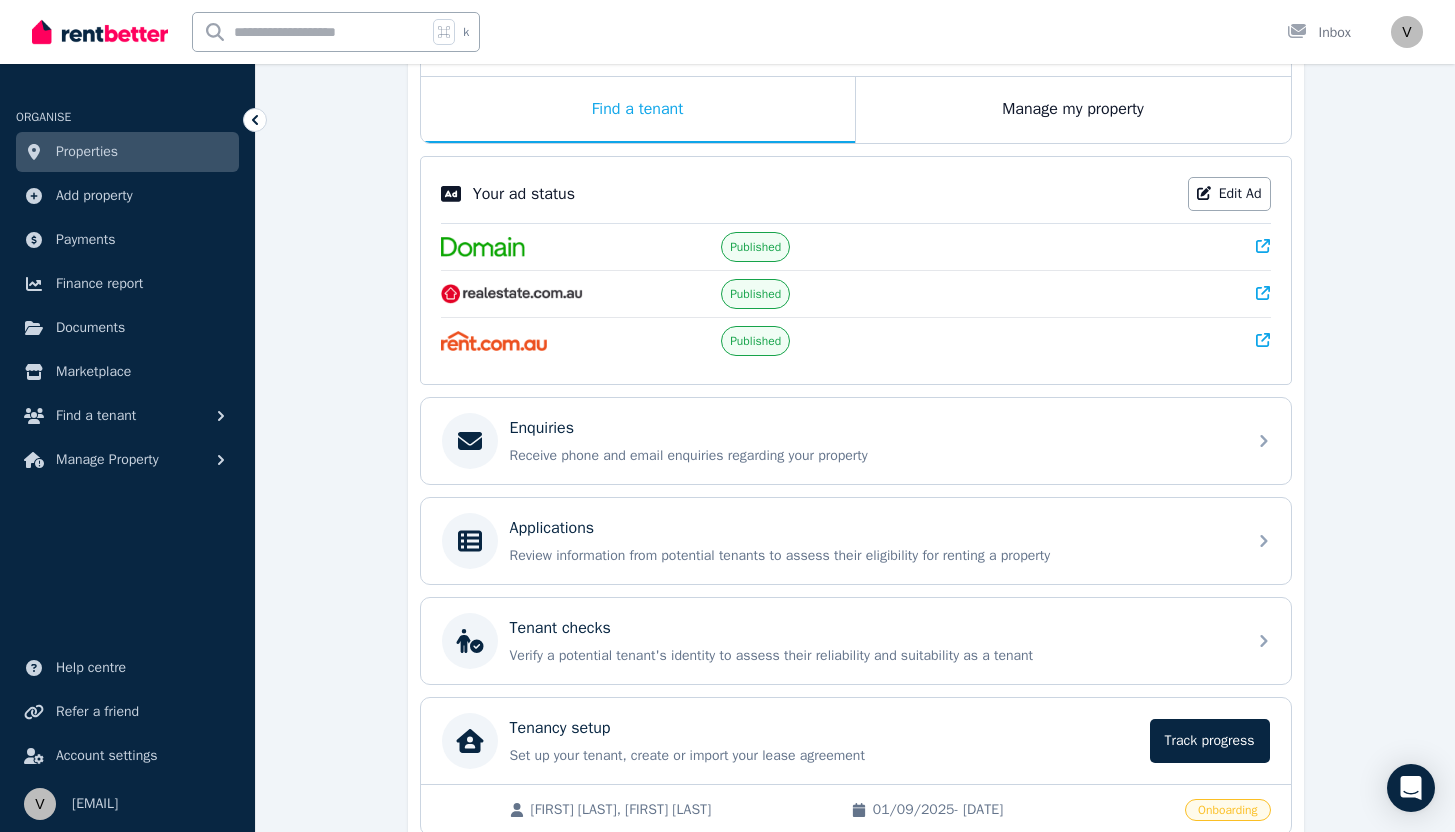 scroll, scrollTop: 411, scrollLeft: 0, axis: vertical 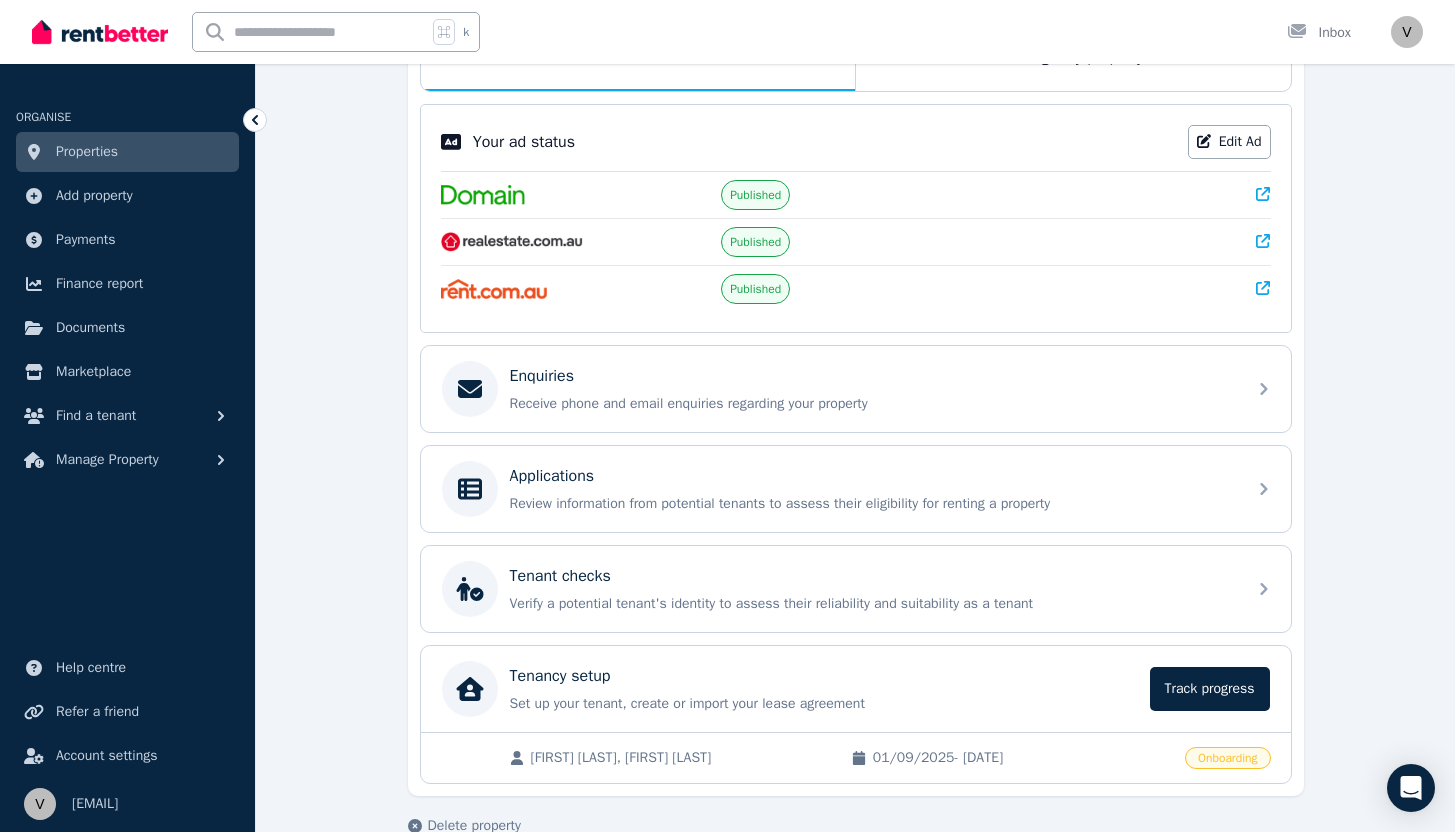 click on "[DATE] - [DATE]" at bounding box center [1023, 758] 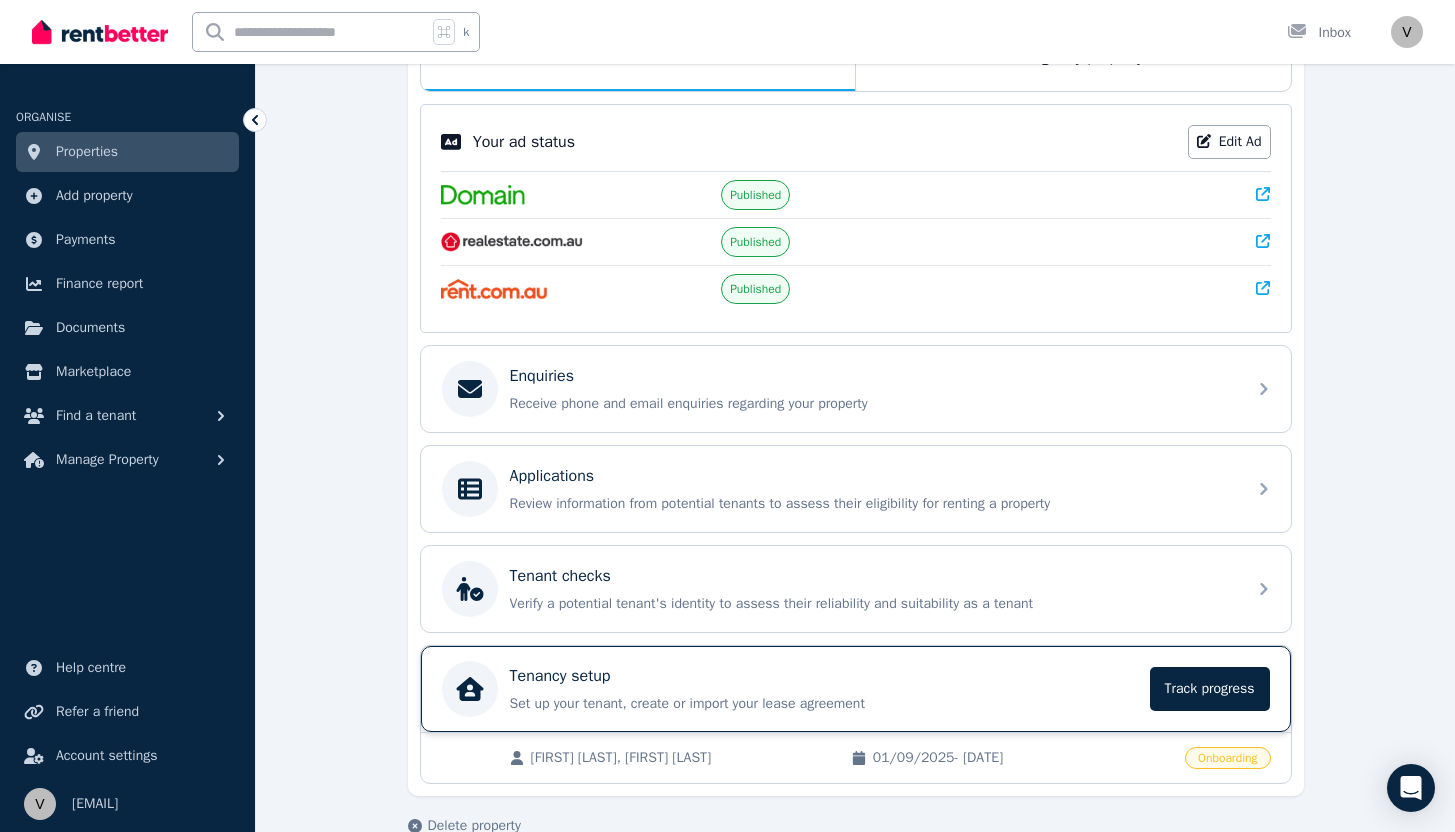 click on "Tenancy setup" at bounding box center (560, 676) 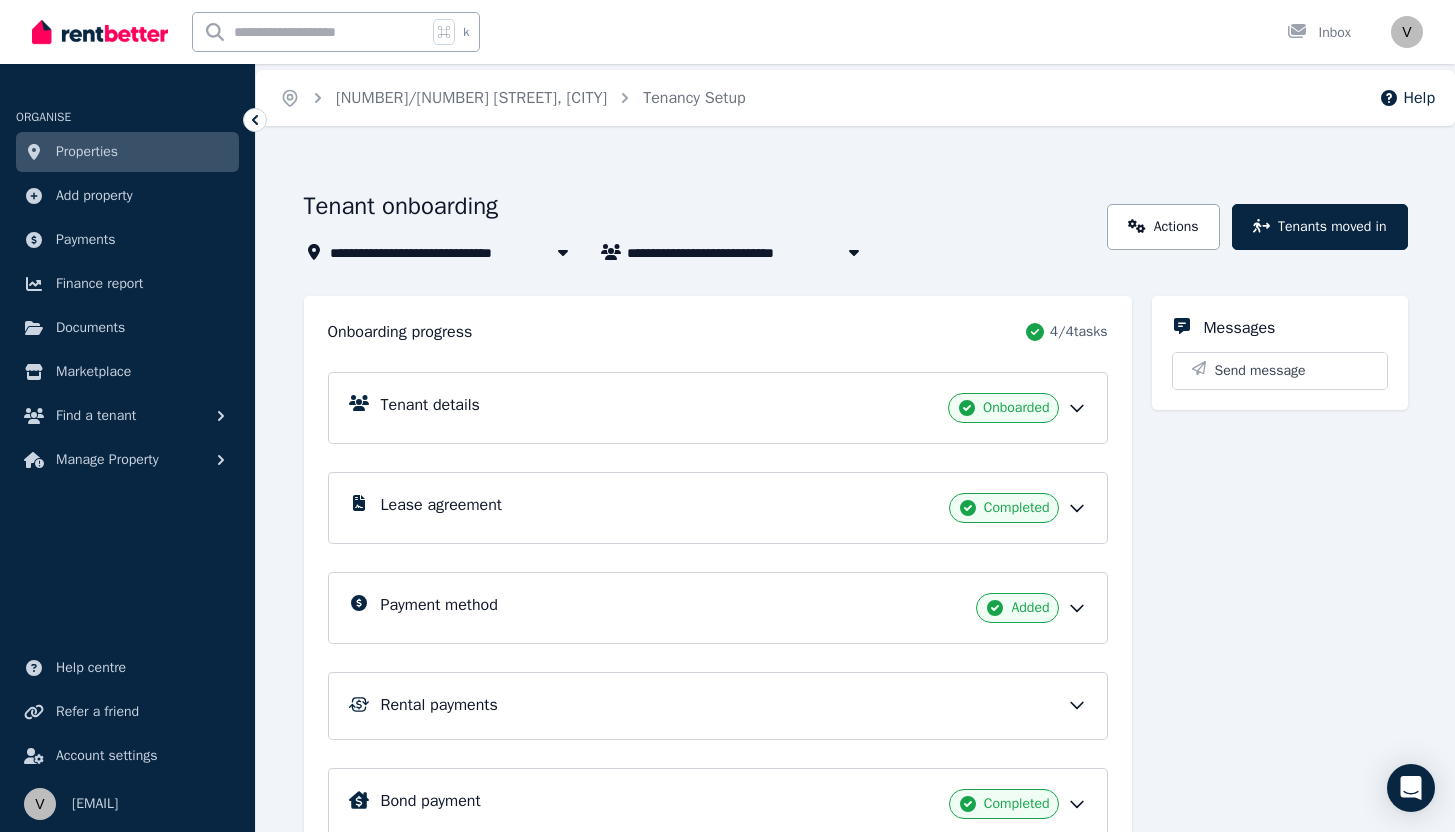 scroll, scrollTop: 94, scrollLeft: 0, axis: vertical 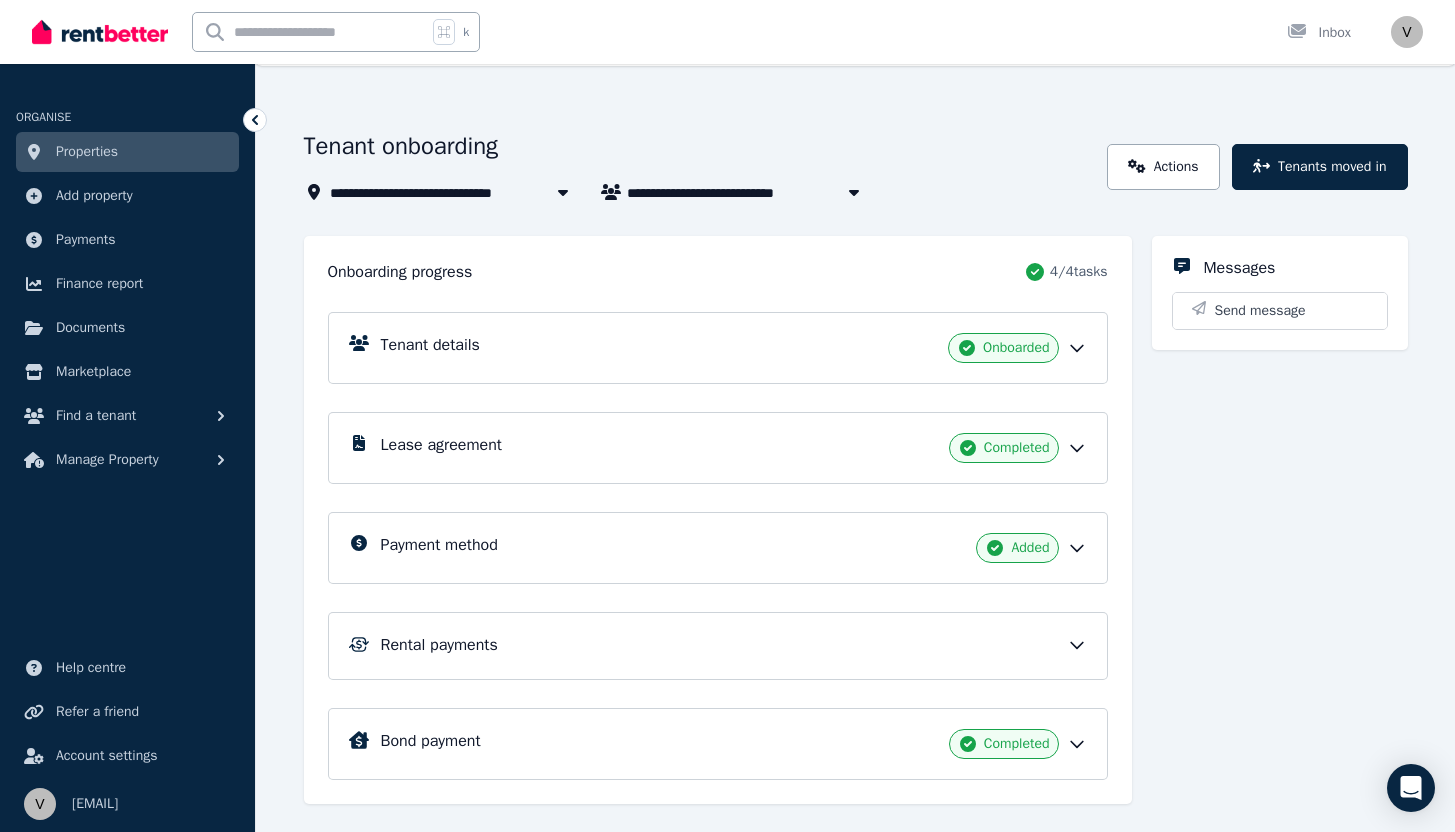 click 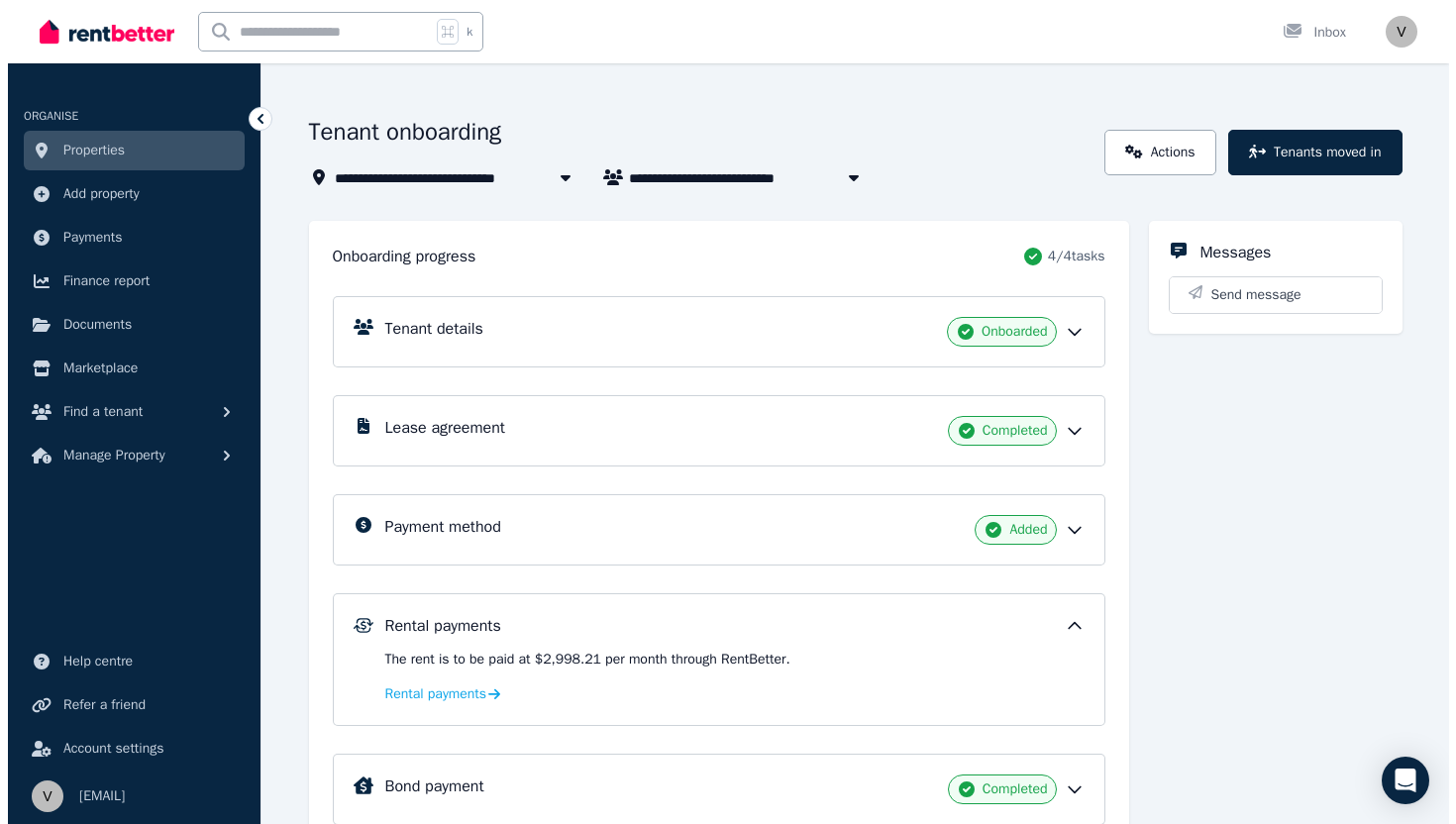 scroll, scrollTop: 0, scrollLeft: 0, axis: both 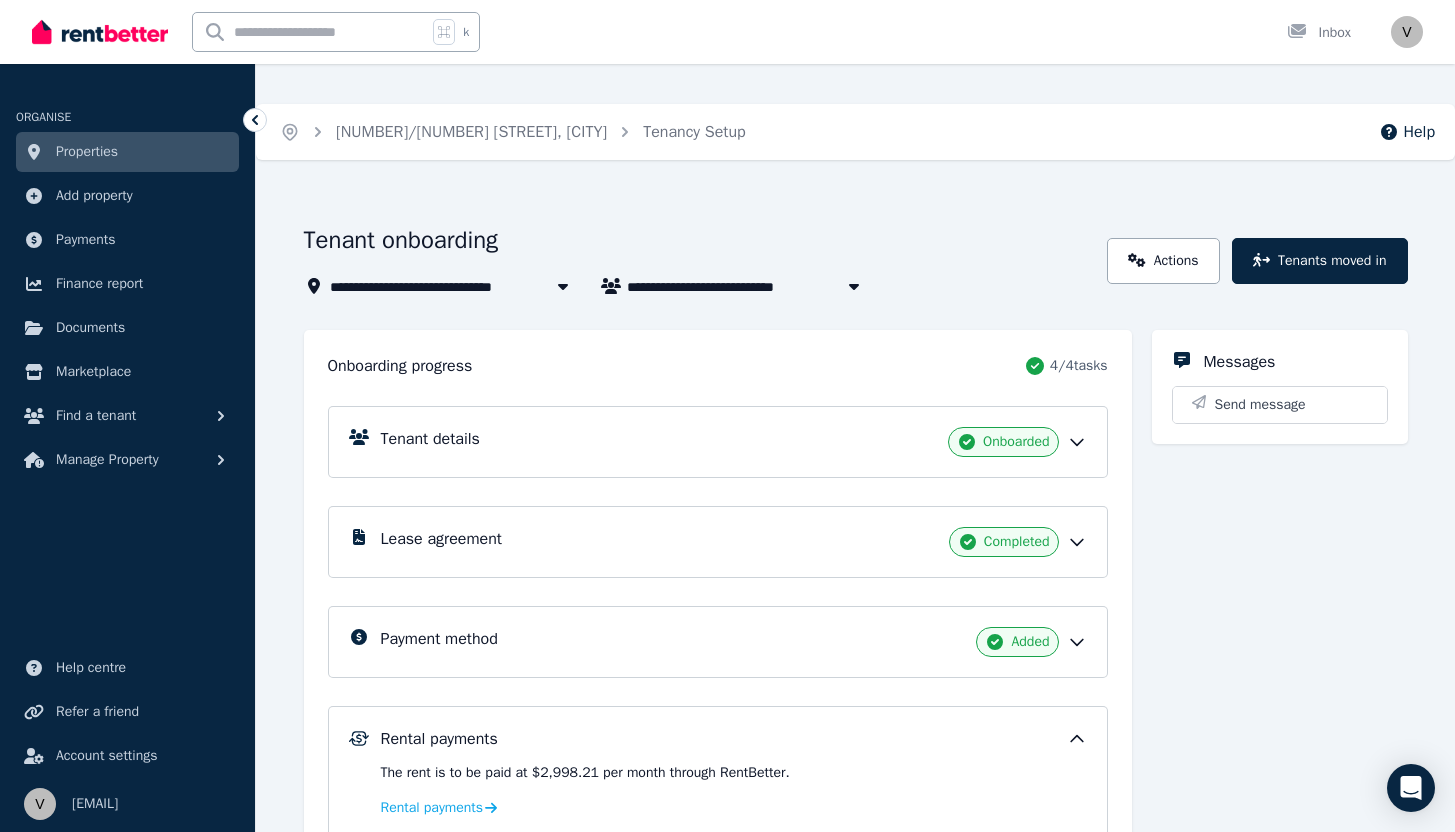 click on "Properties" at bounding box center (127, 152) 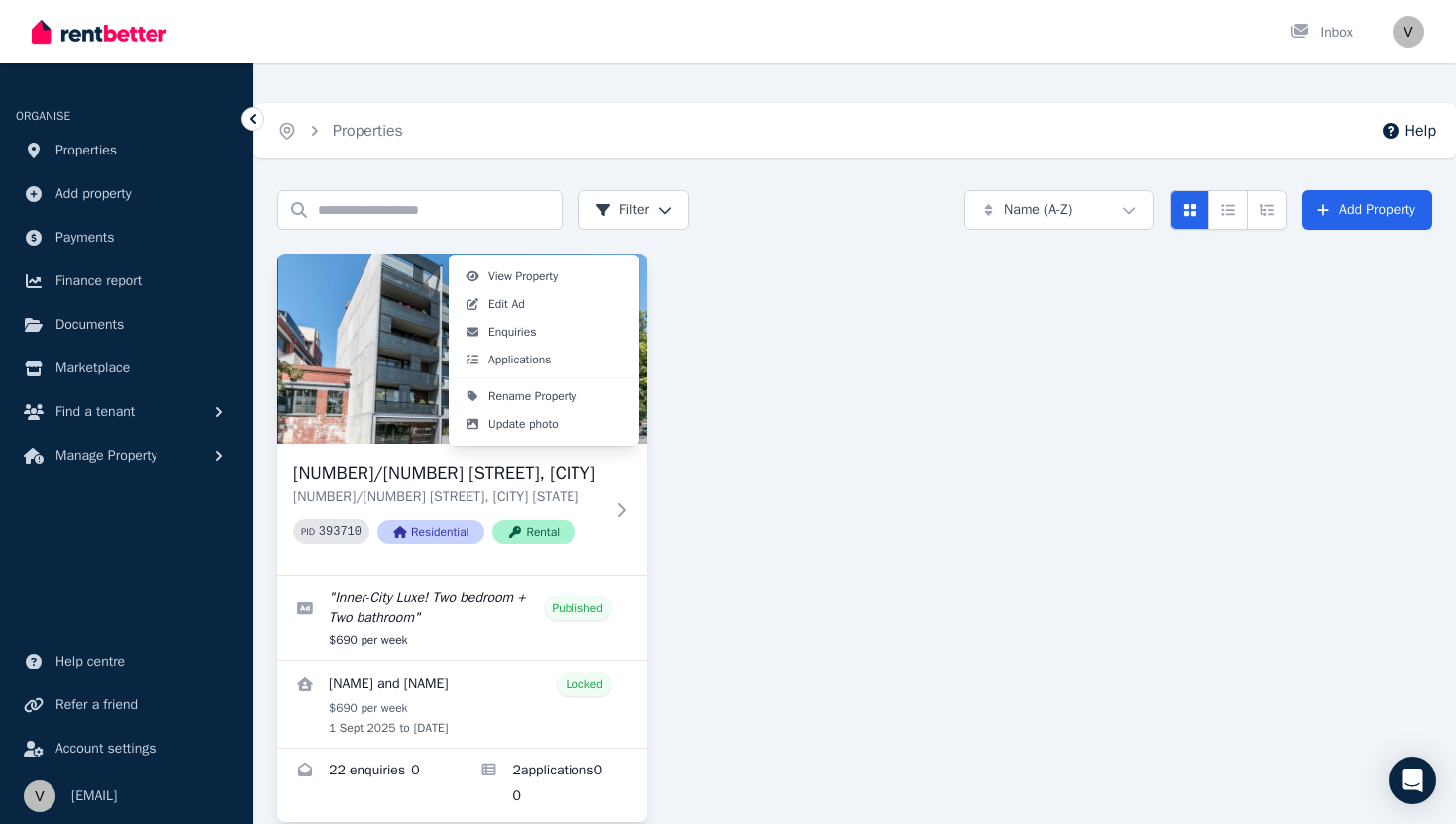 click on "Open main menu Inbox Open user menu ORGANISE Properties Add property Payments Finance report Documents Marketplace Find a tenant Manage Property Help centre Refer a friend Account settings Your profile [EMAIL] Home Properties Help Search properties Filter Name (A-Z) Add Property [NUMBER]/[NUMBER] [STREET], [CITY] [NUMBER]/[NUMBER] [STREET], [CITY] [STATE] PID 393710 Residential Rental " Inner-City Luxe! Two bedroom + Two bathroom " Published $[AMOUNT] per week [NAME] and [NAME] Locked $[AMOUNT] per week [DATE] to [DATE] 22 enquiries 0 2 applications 0 0 /portal View Property Edit Ad Enquiries Applications Rename Property Update photo" at bounding box center [728, 412] 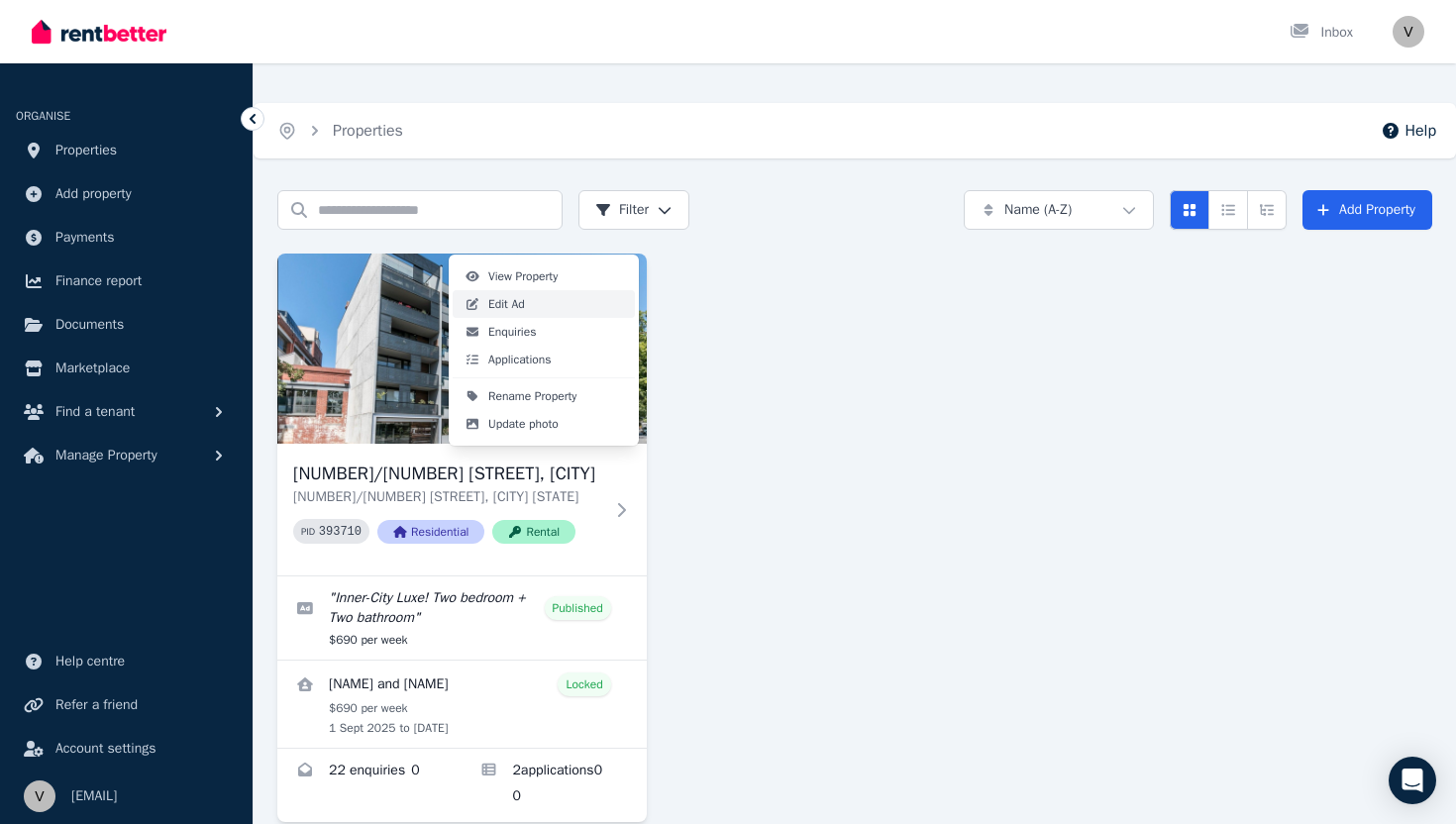 click on "Edit Ad" at bounding box center (544, 304) 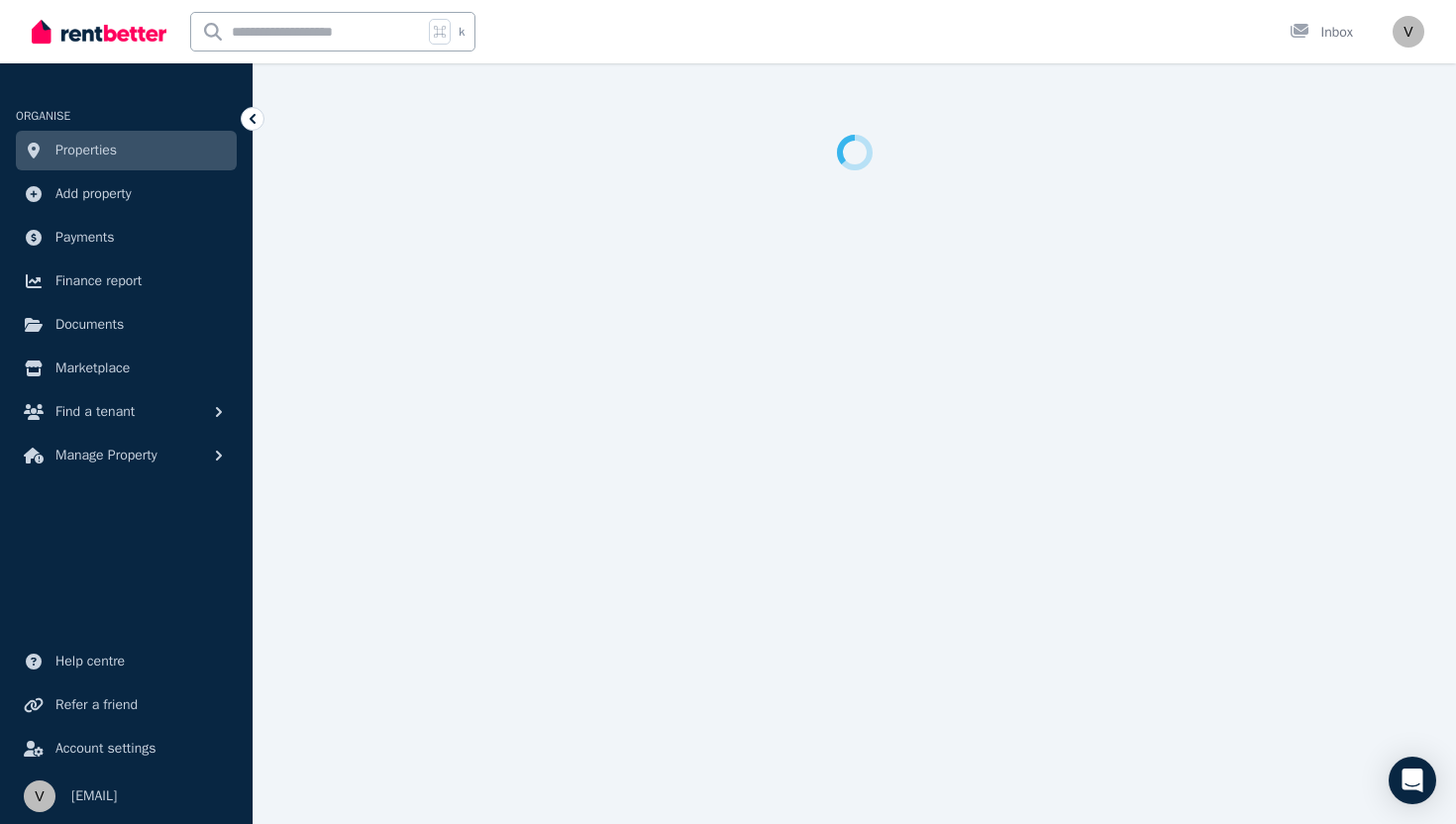 select on "**********" 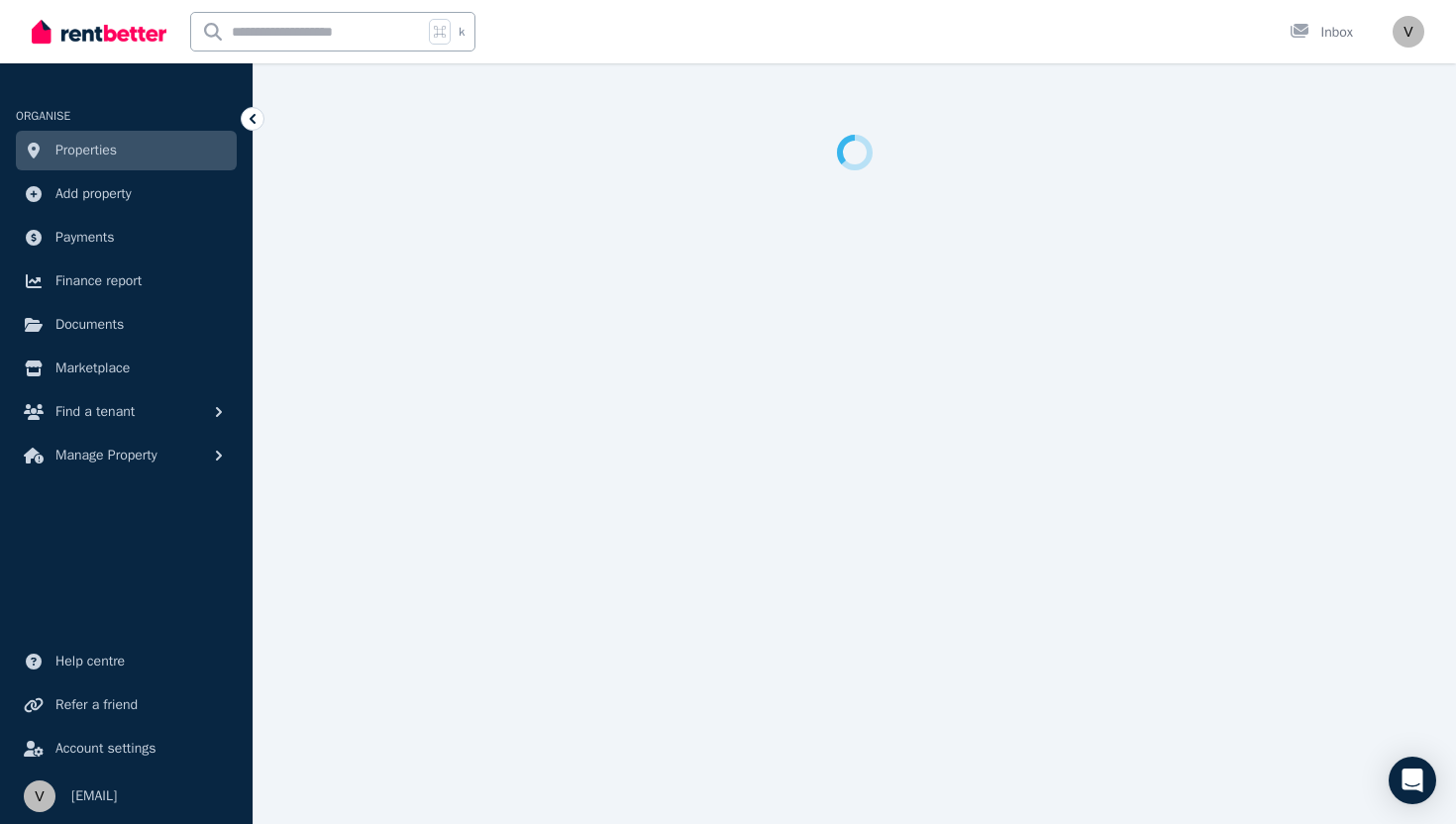 select on "**********" 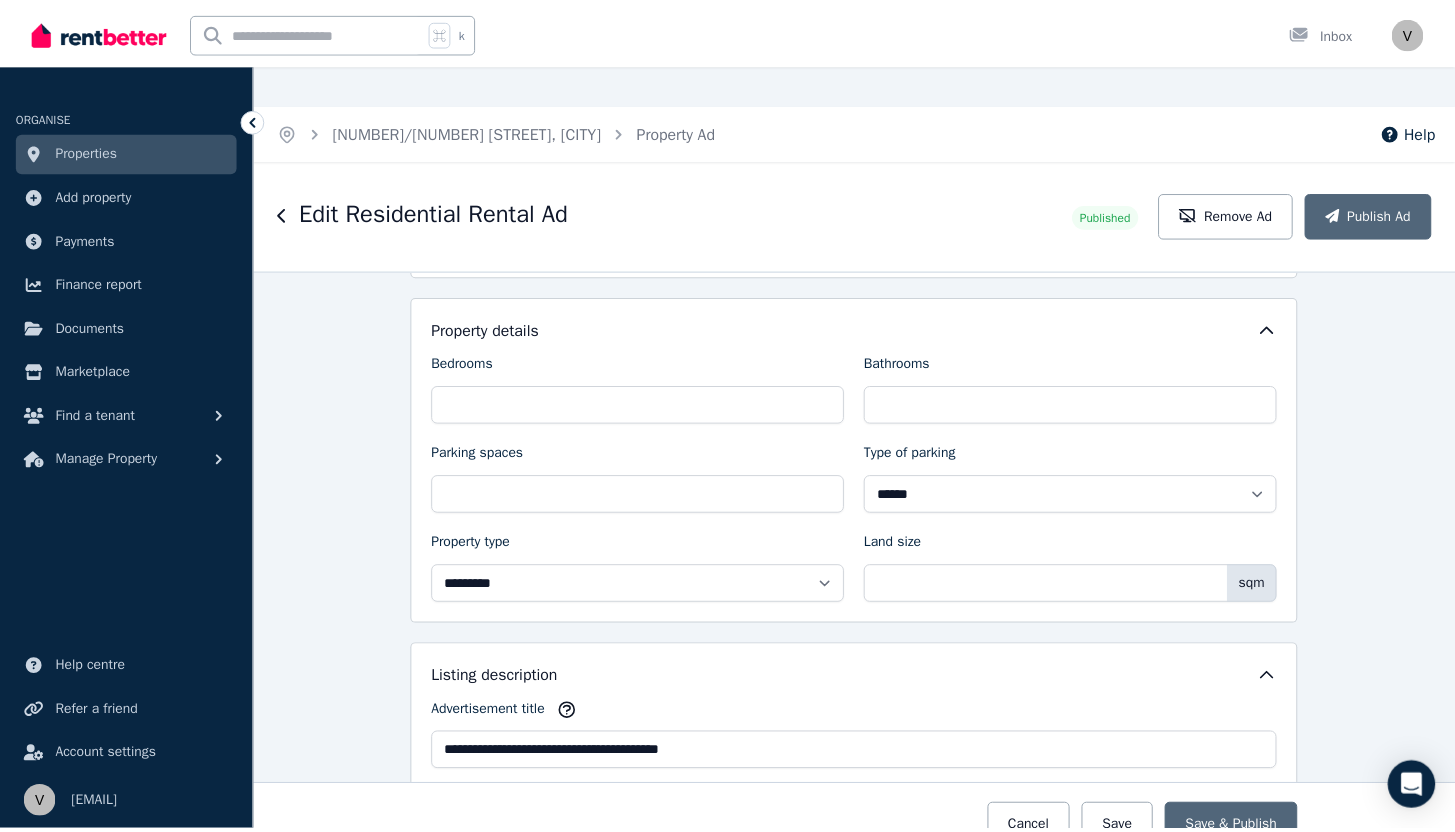 scroll, scrollTop: 0, scrollLeft: 0, axis: both 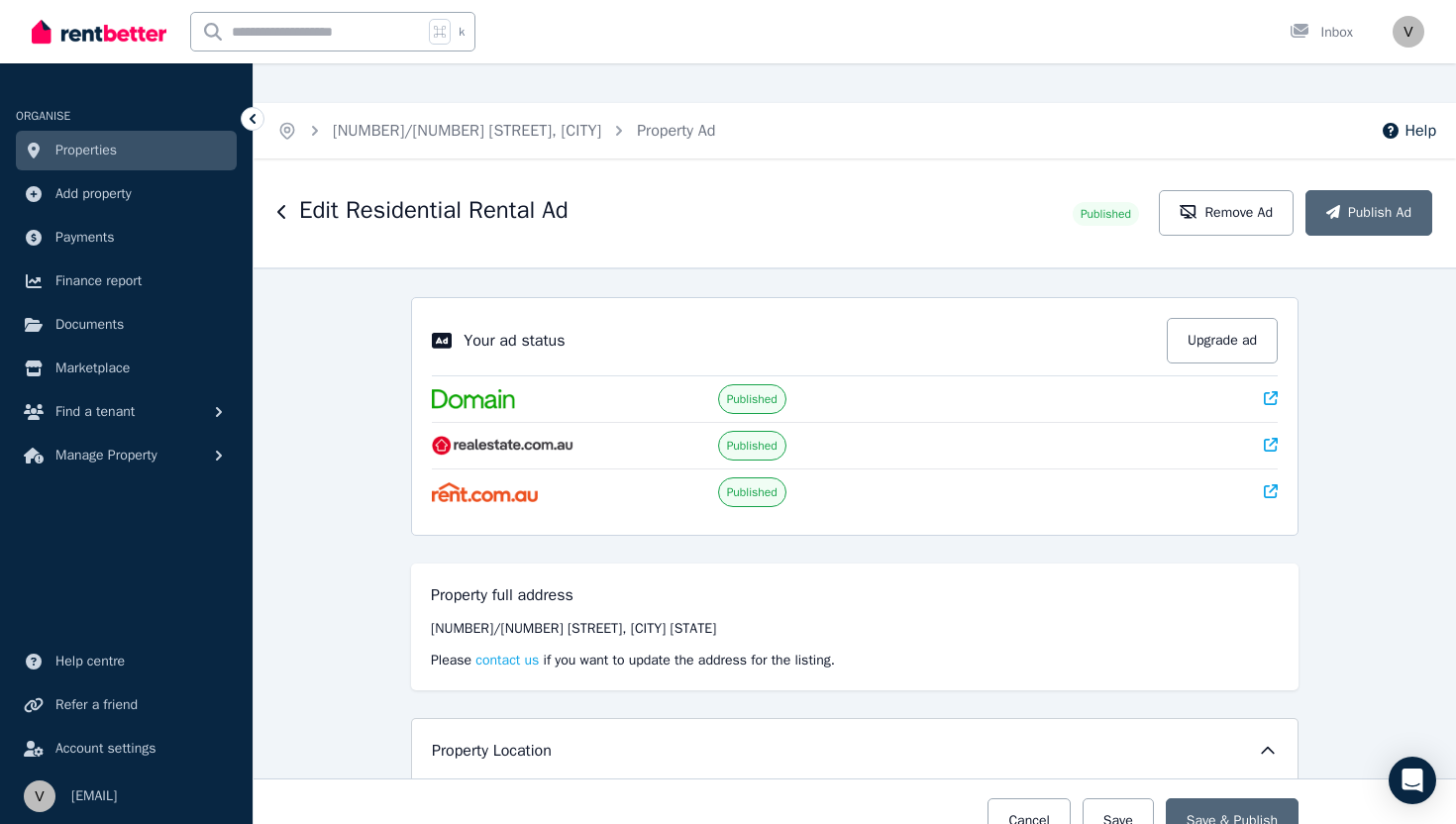 click 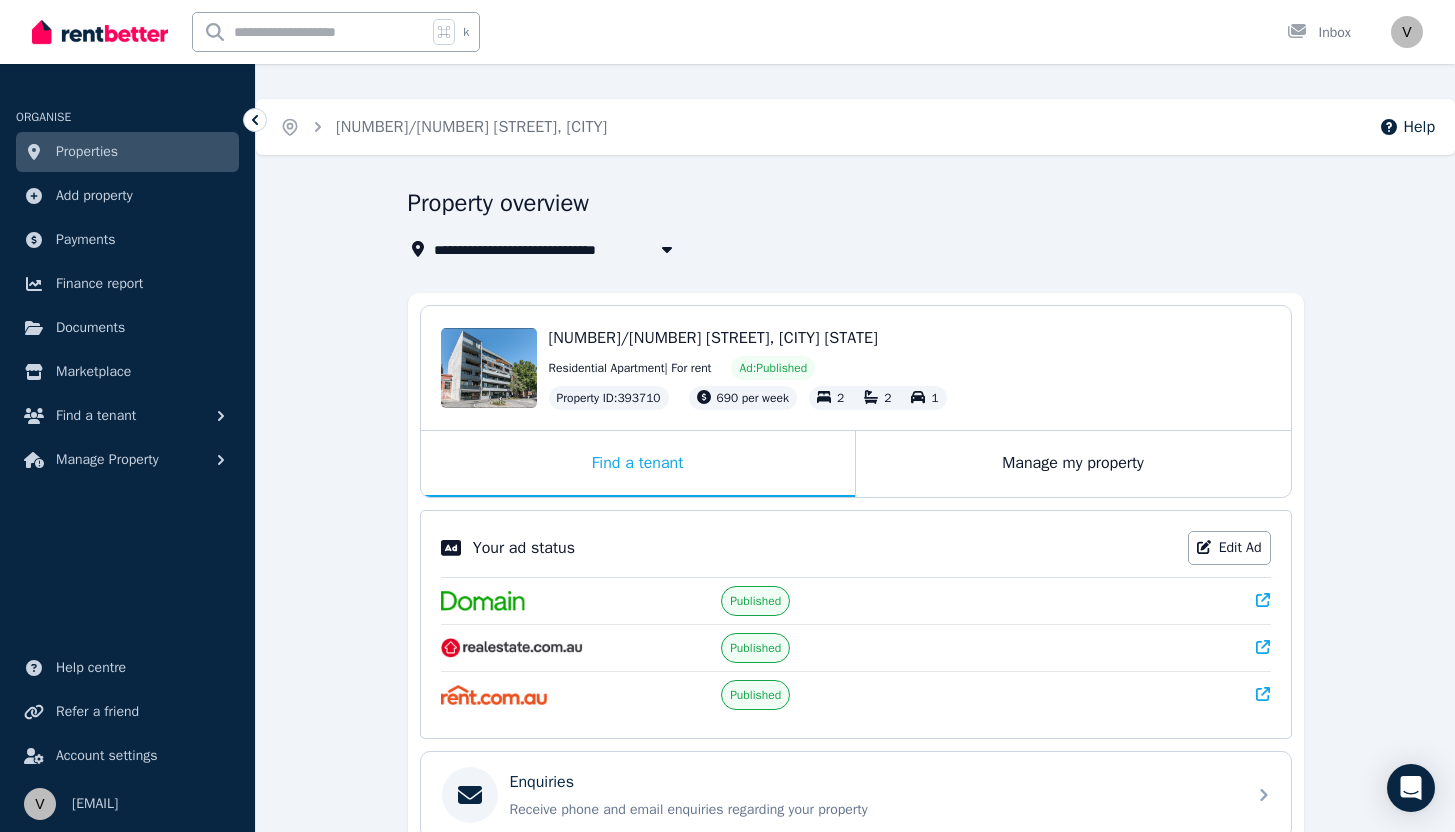 scroll, scrollTop: 0, scrollLeft: 0, axis: both 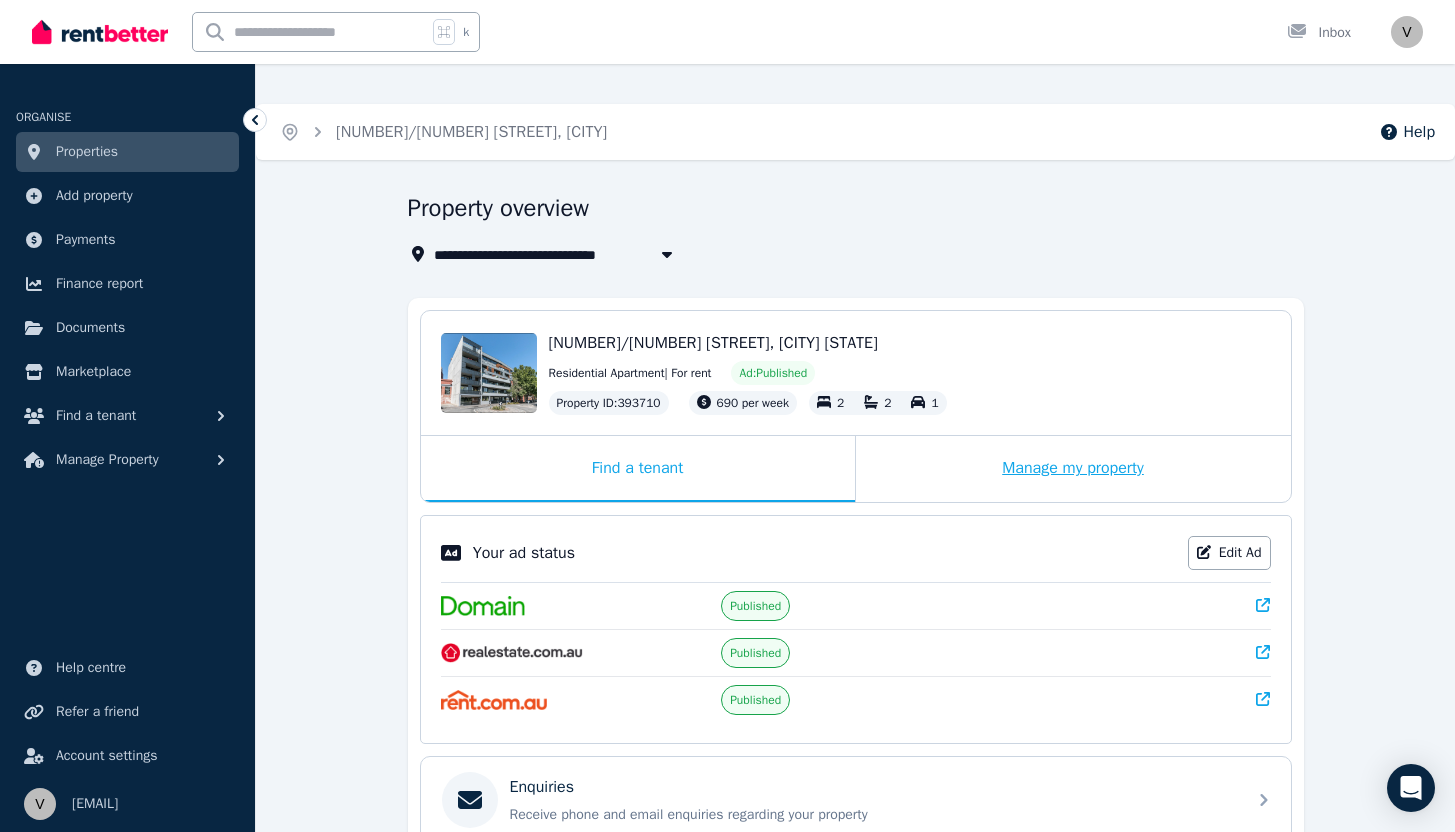 click on "Manage my property" at bounding box center (1073, 469) 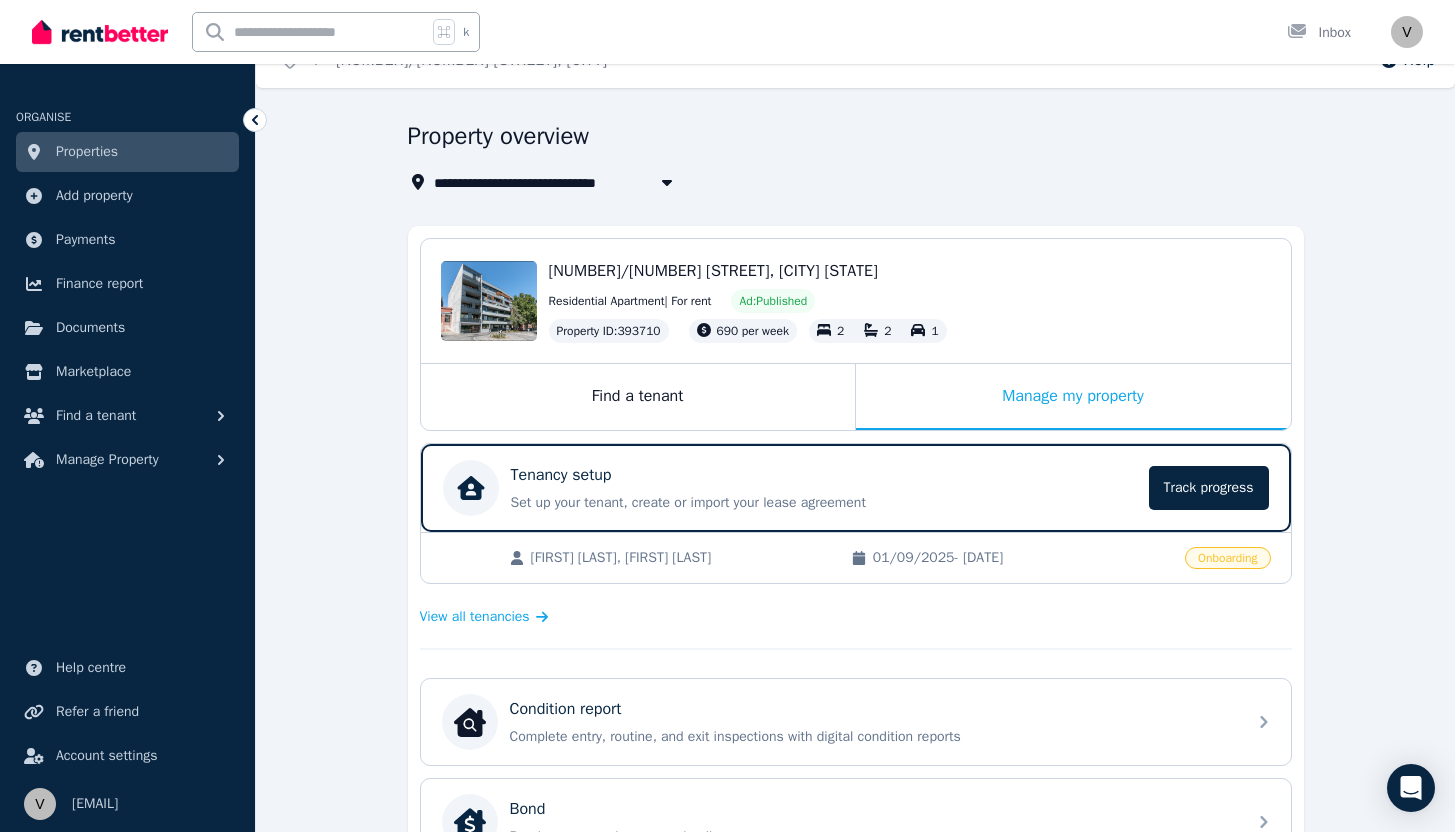 scroll, scrollTop: 0, scrollLeft: 0, axis: both 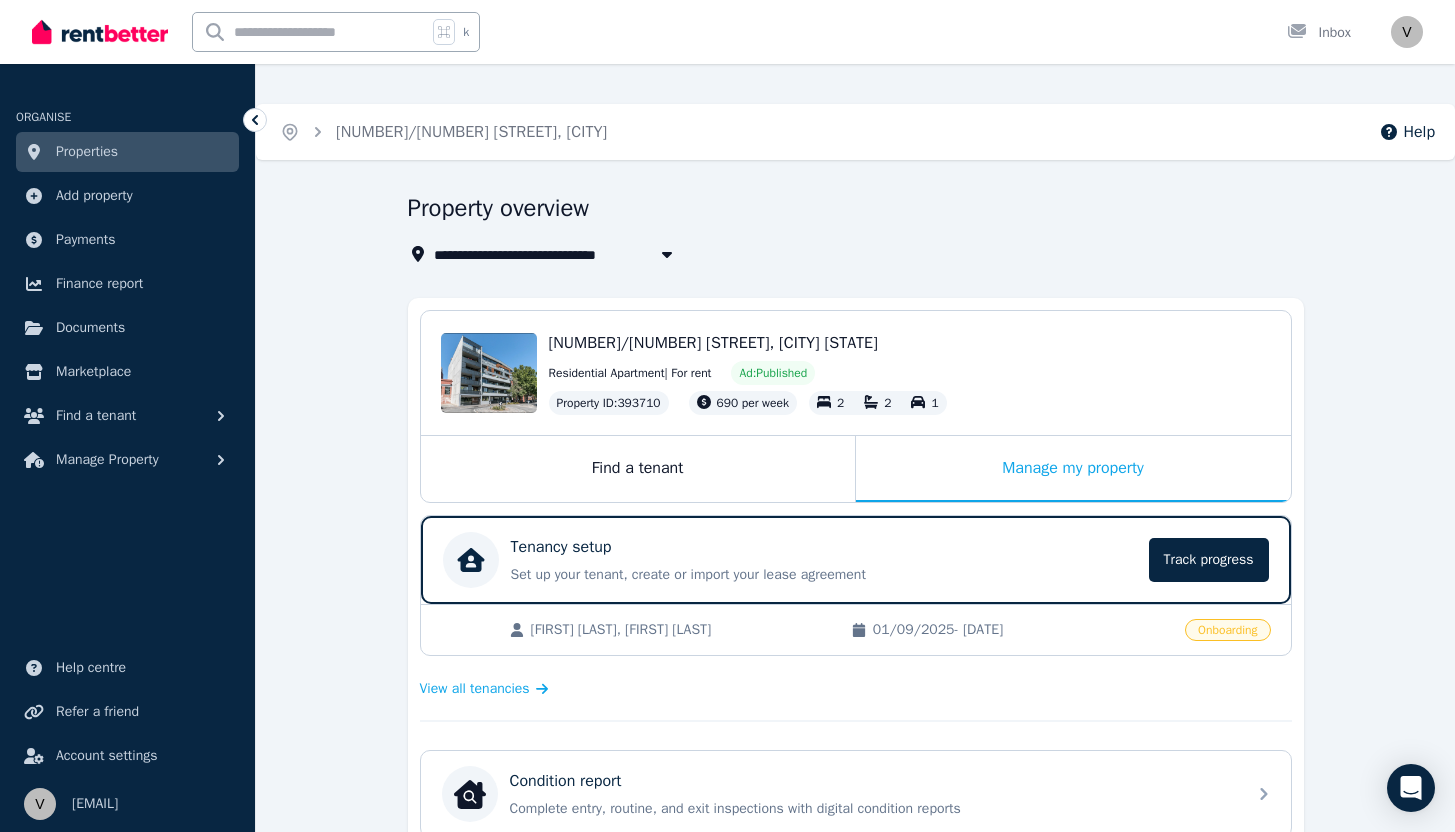 click on "Ad:  Published" at bounding box center (773, 373) 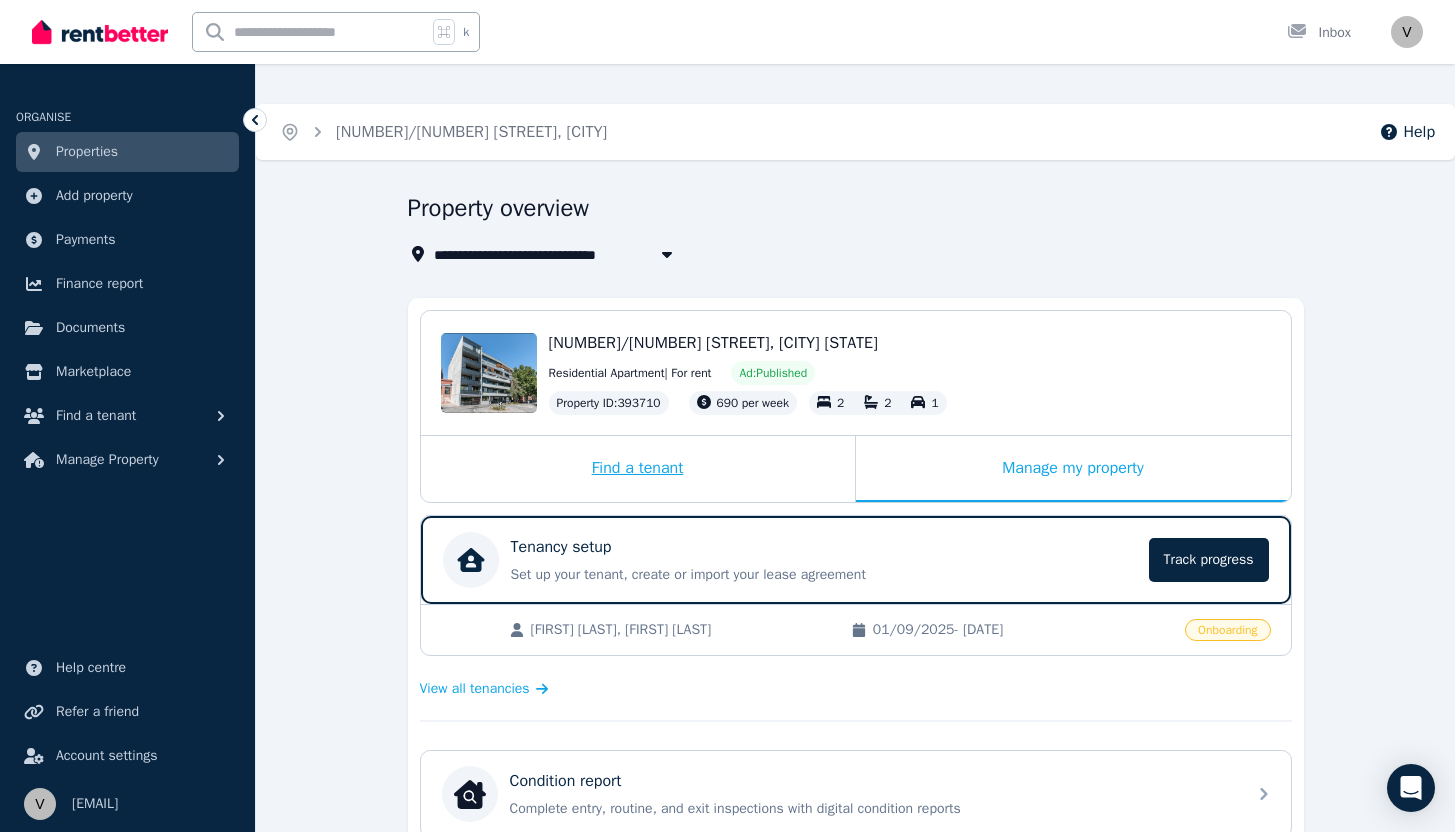 click on "Find a tenant" at bounding box center (638, 469) 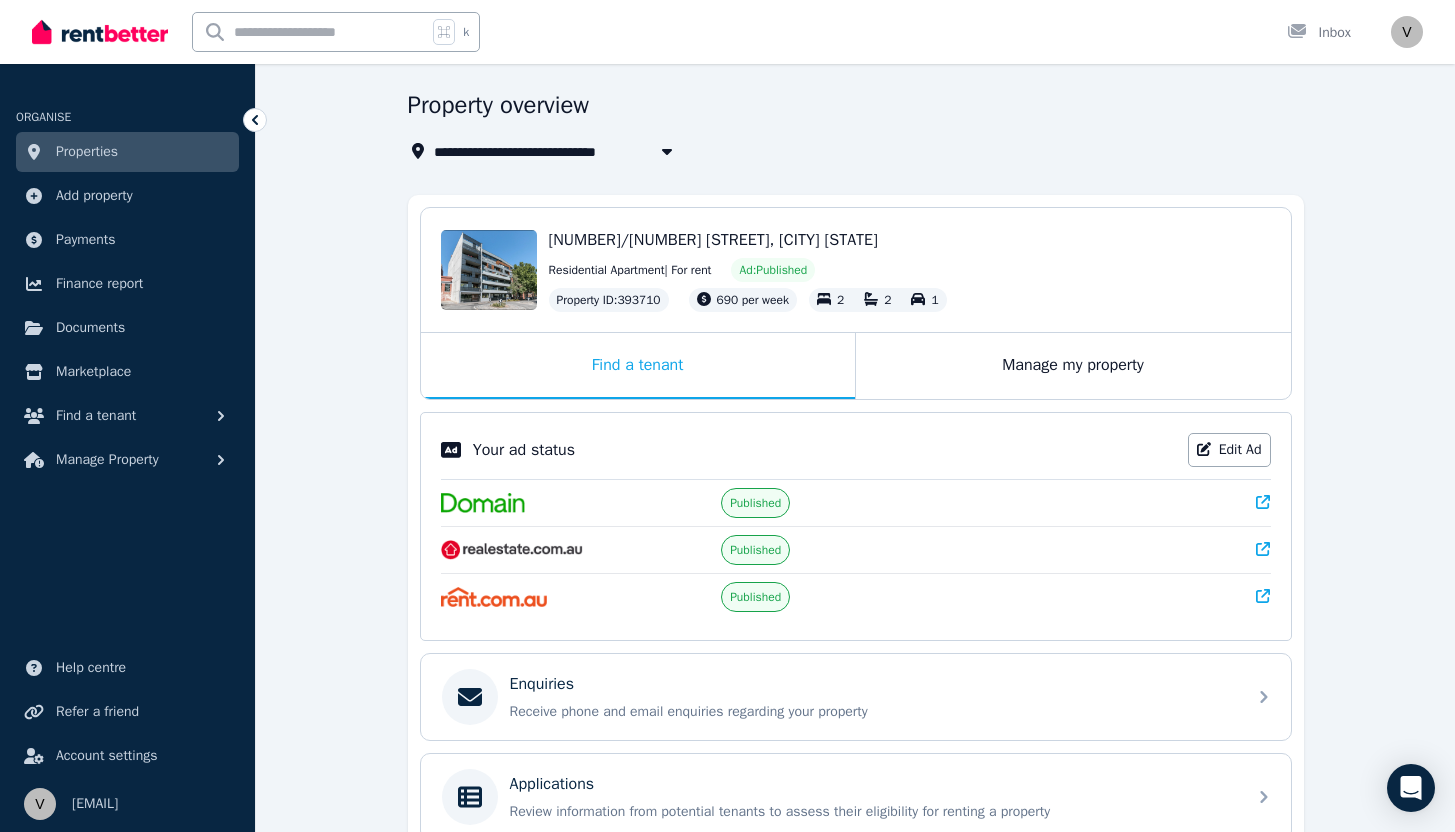 scroll, scrollTop: 79, scrollLeft: 0, axis: vertical 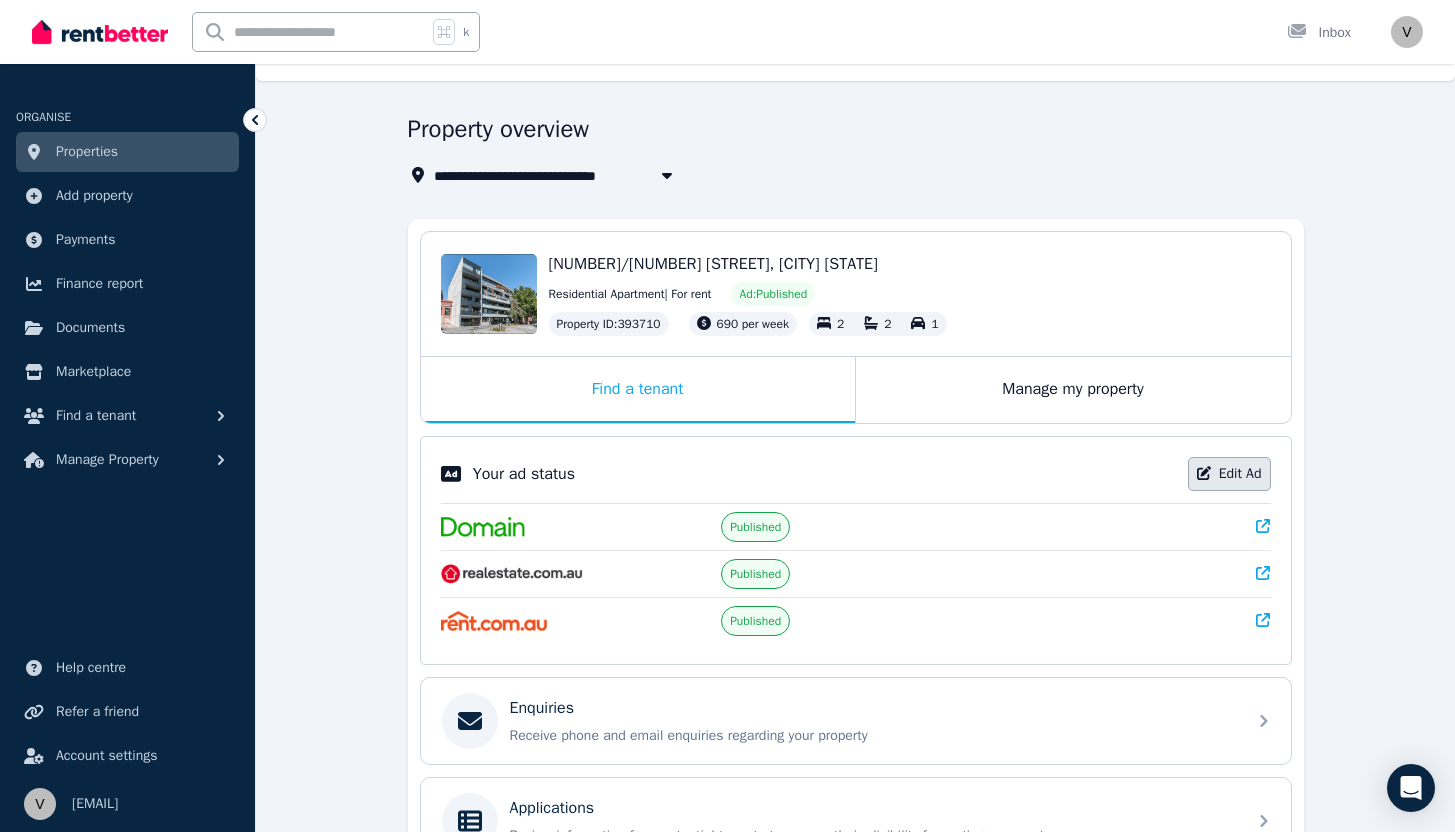 click on "Edit Ad" at bounding box center (1229, 474) 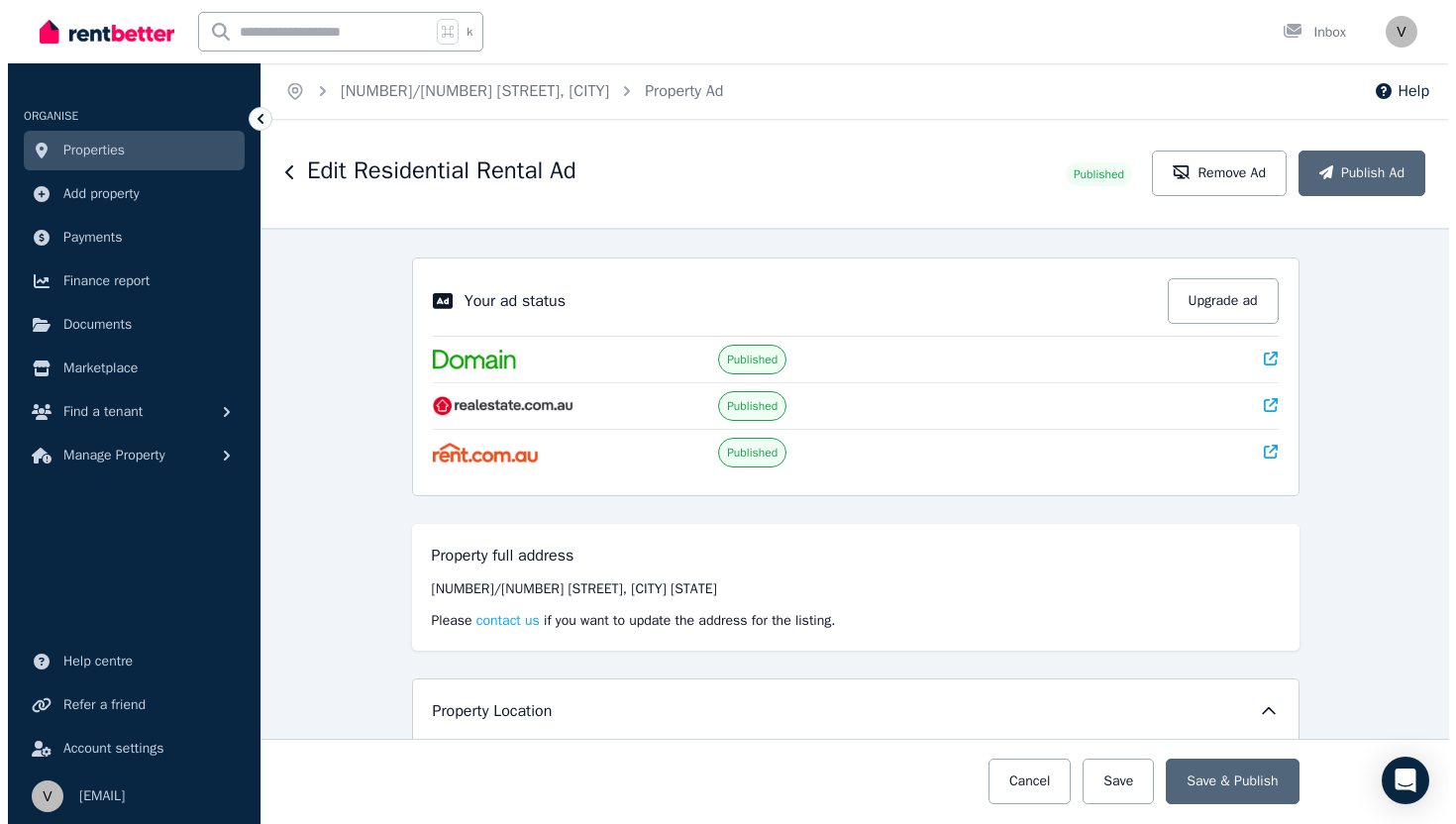 scroll, scrollTop: 0, scrollLeft: 0, axis: both 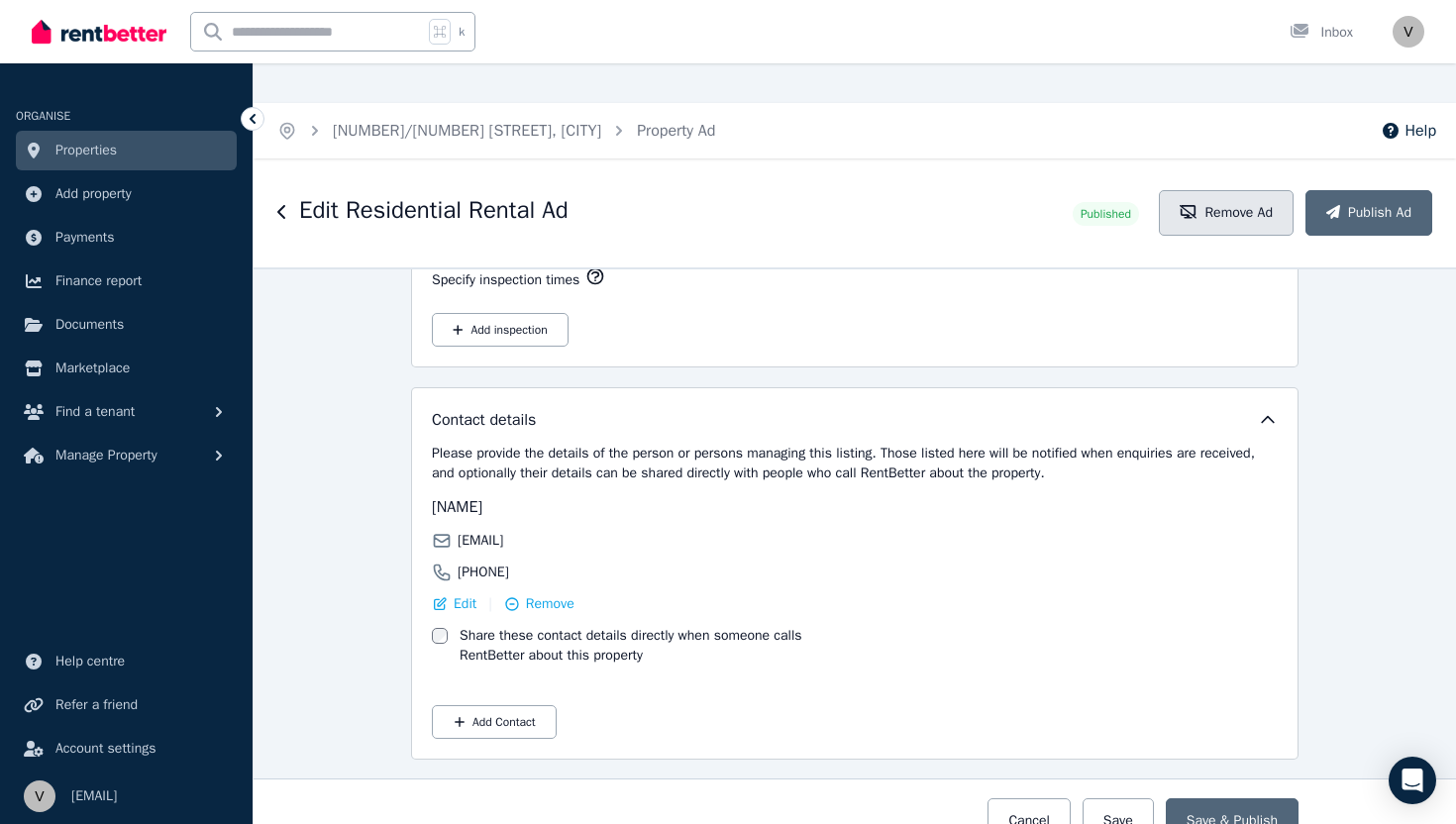 click on "Remove Ad" at bounding box center (1226, 213) 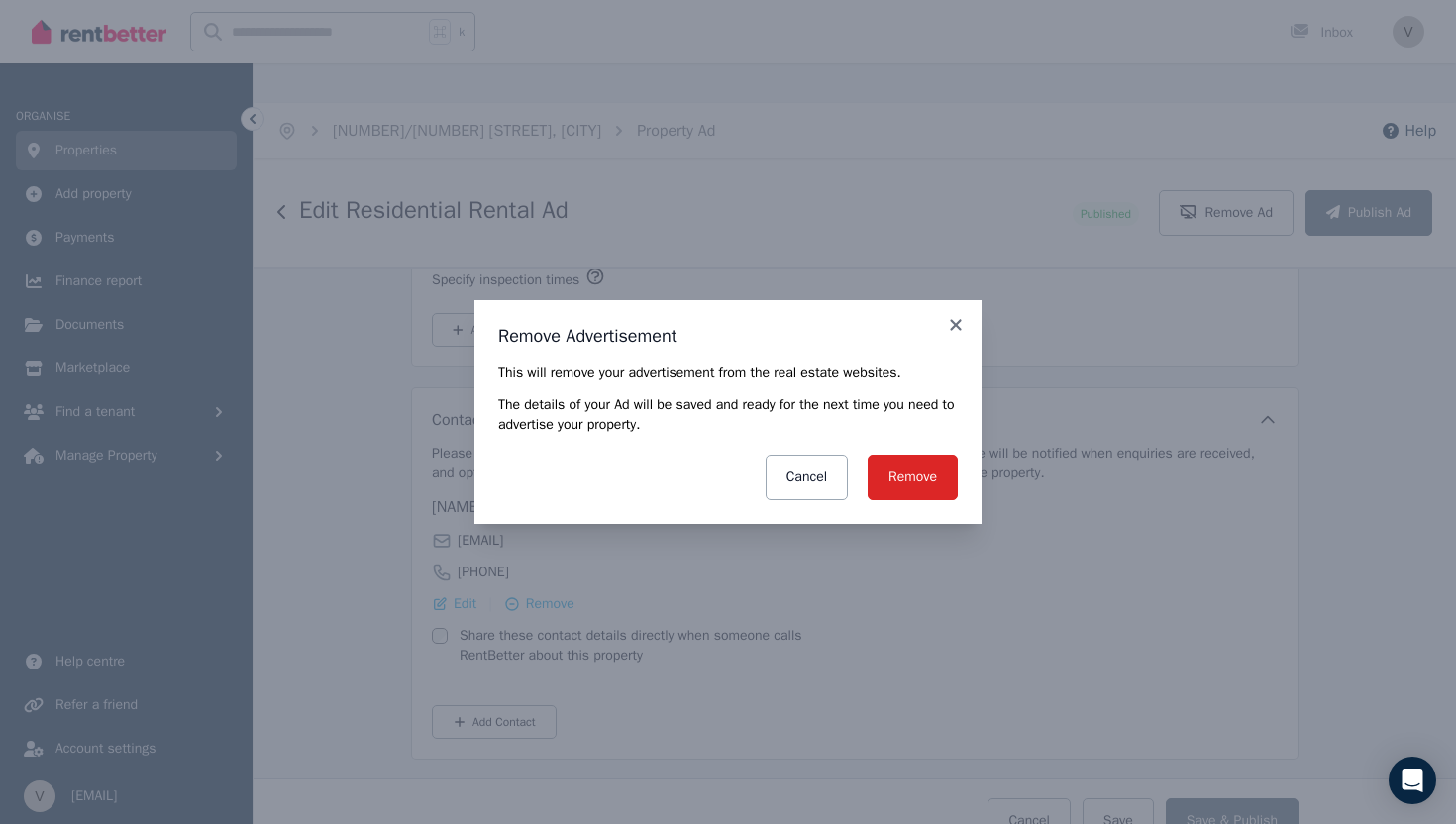 click on "This will remove your advertisement from the real estate websites." at bounding box center (728, 373) 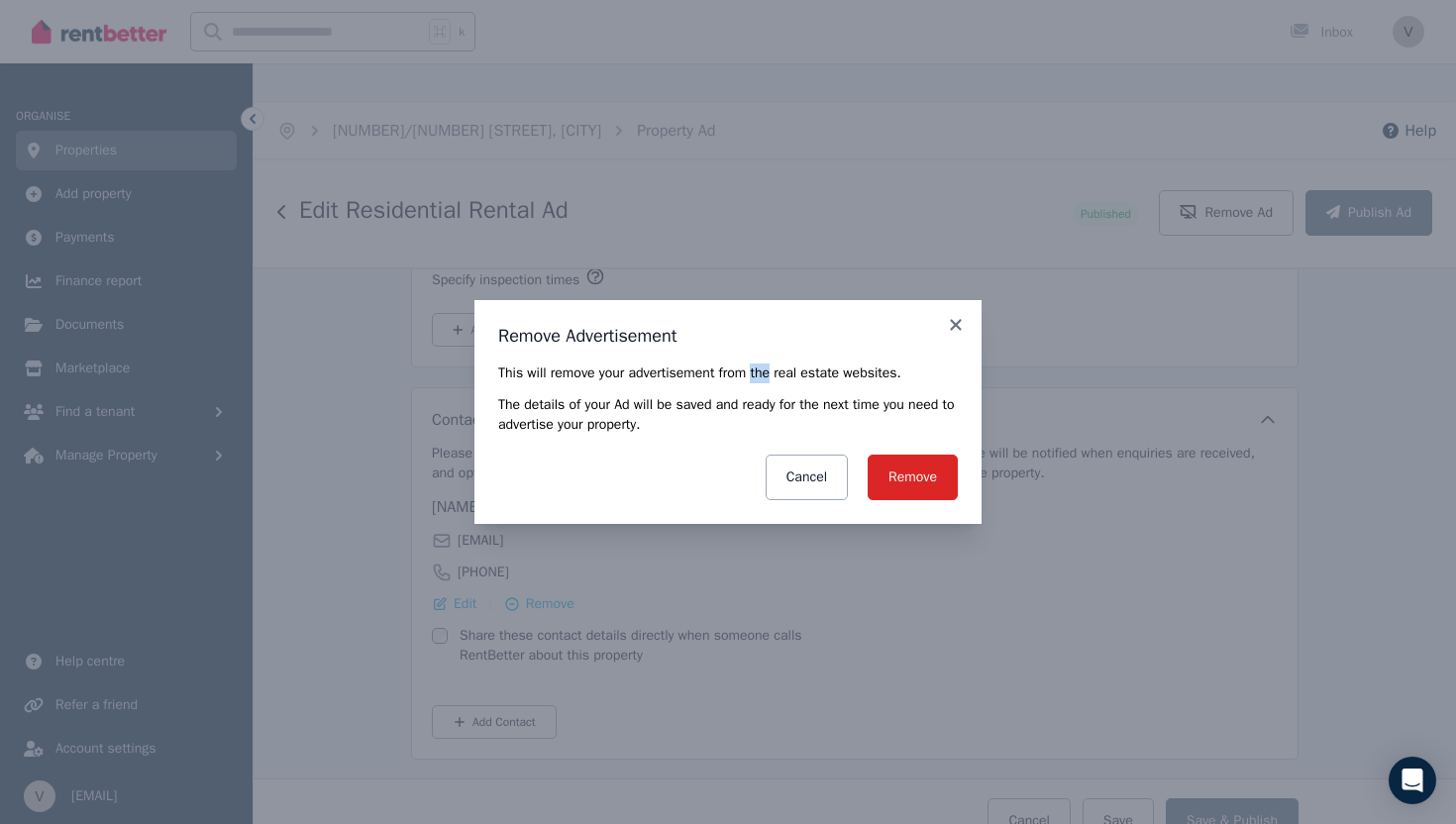 click on "This will remove your advertisement from the real estate websites." at bounding box center [728, 373] 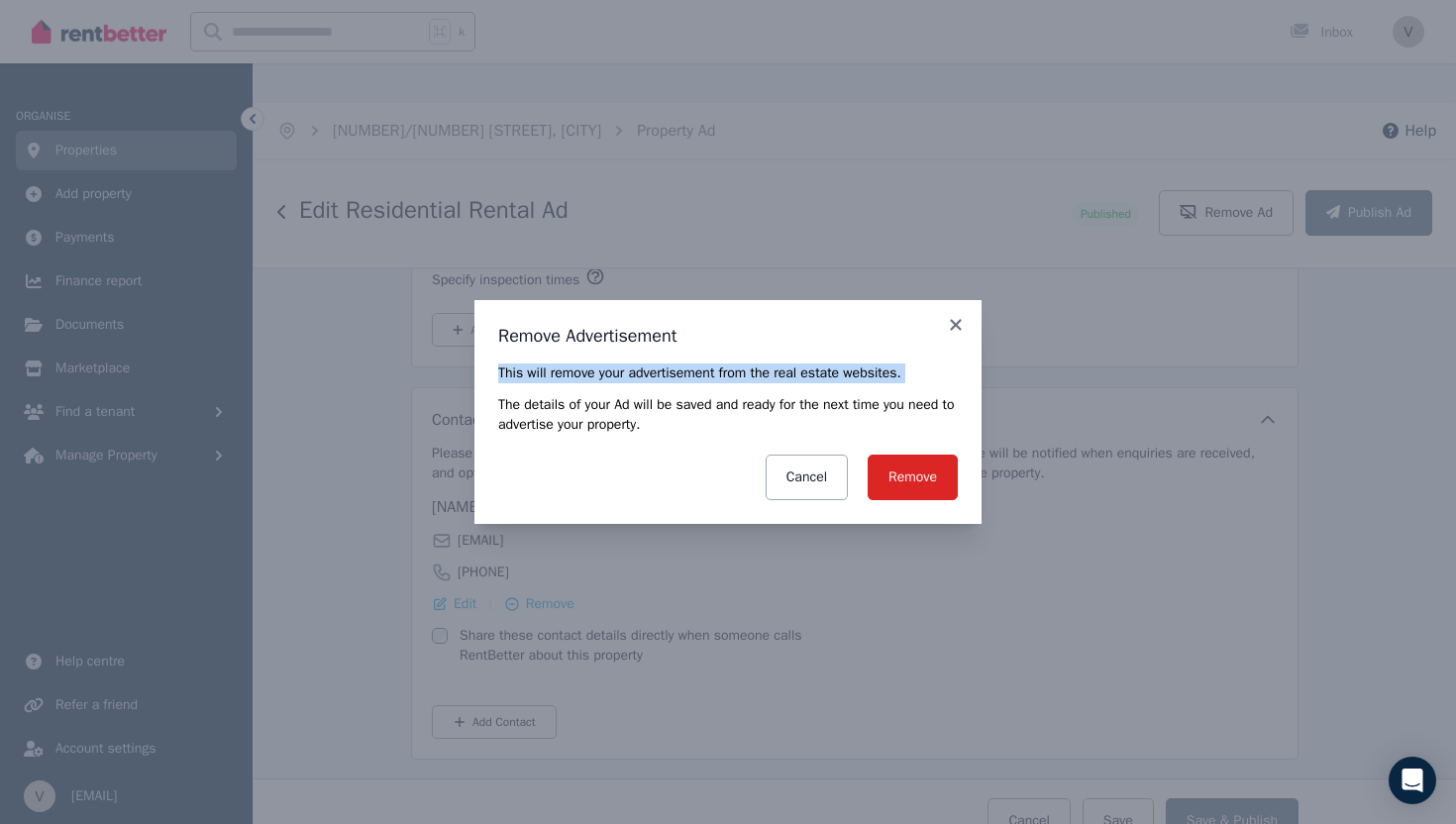 click on "This will remove your advertisement from the real estate websites." at bounding box center [728, 373] 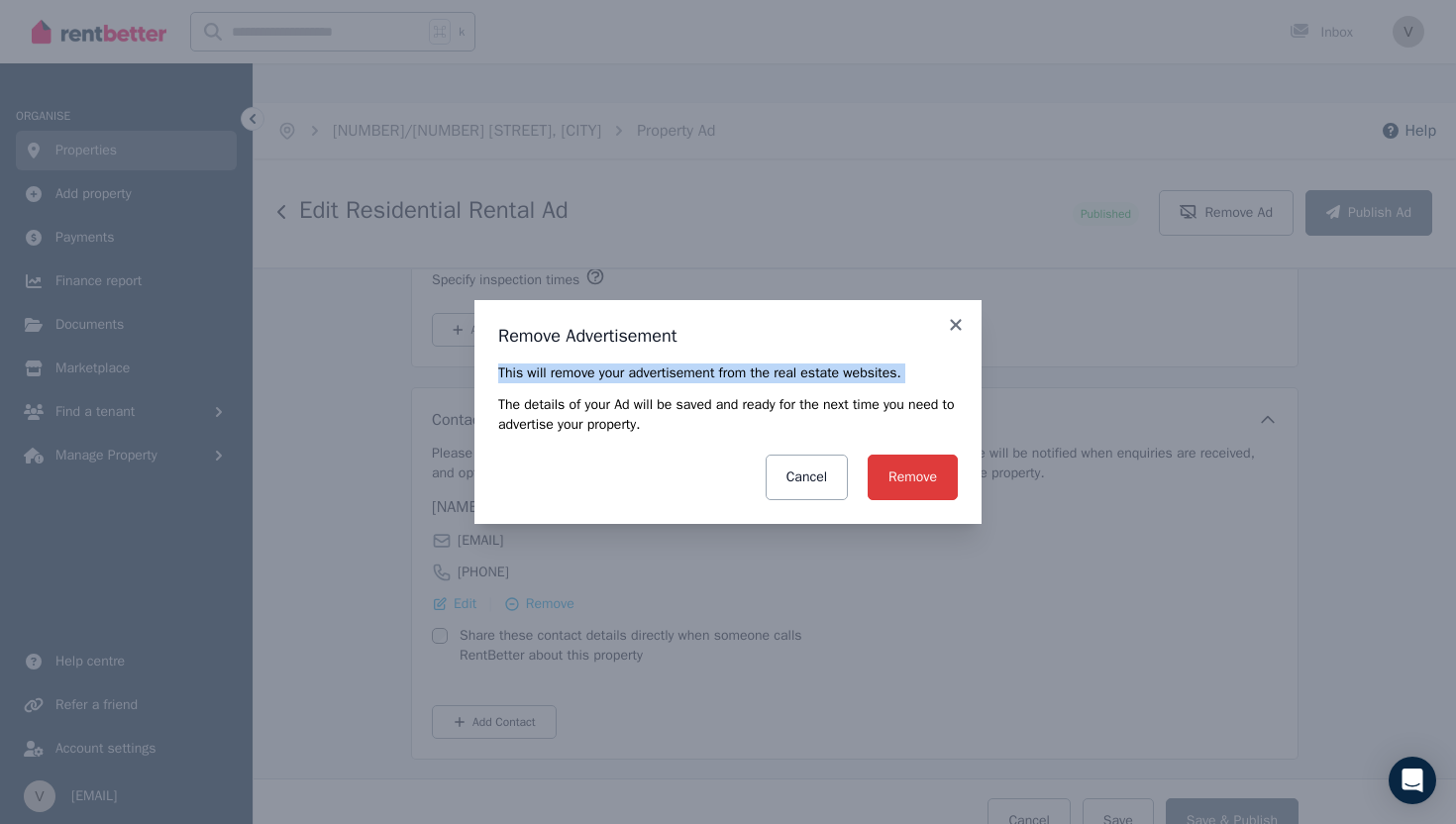 click on "Remove" at bounding box center [912, 477] 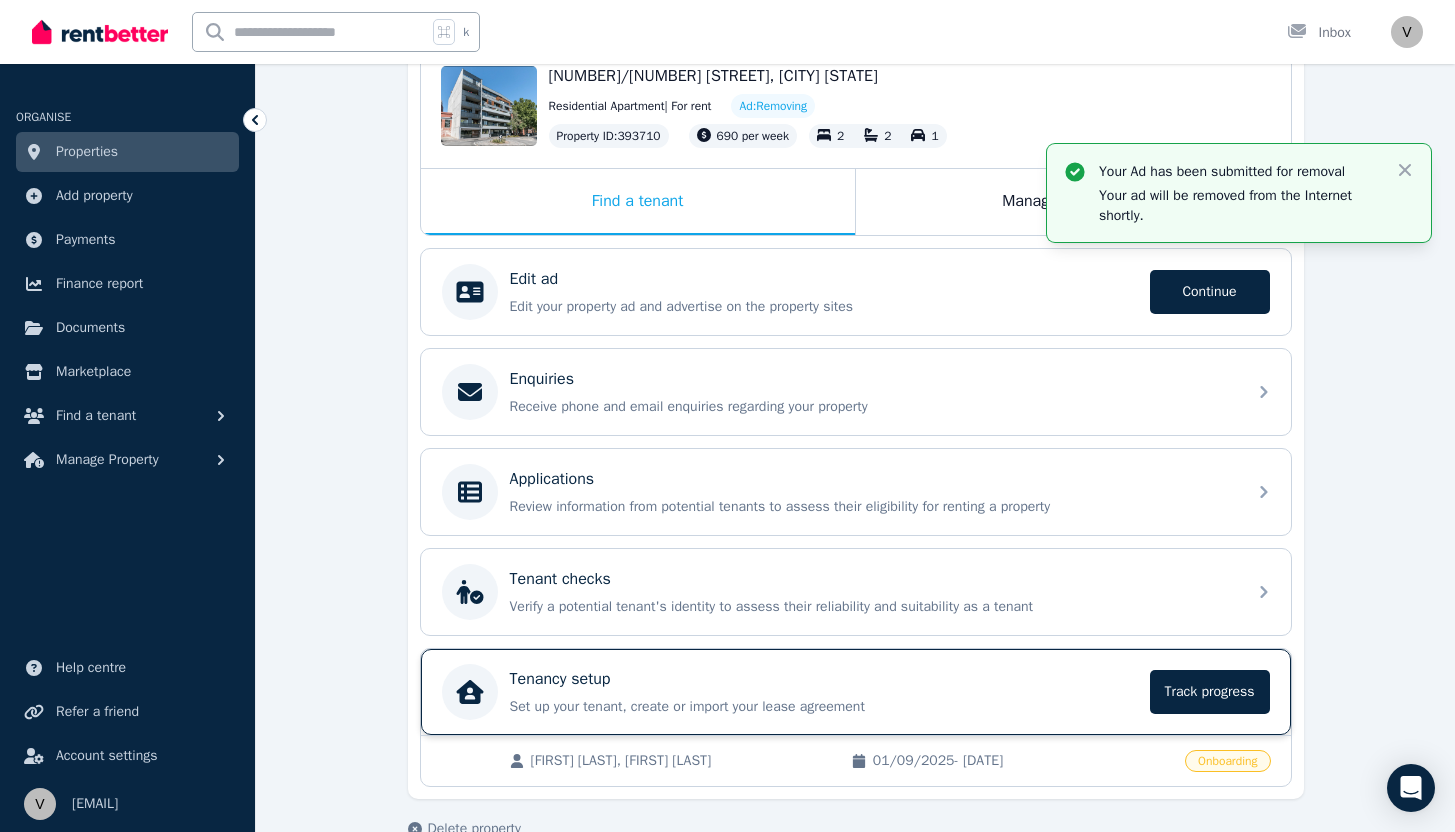 scroll, scrollTop: 270, scrollLeft: 0, axis: vertical 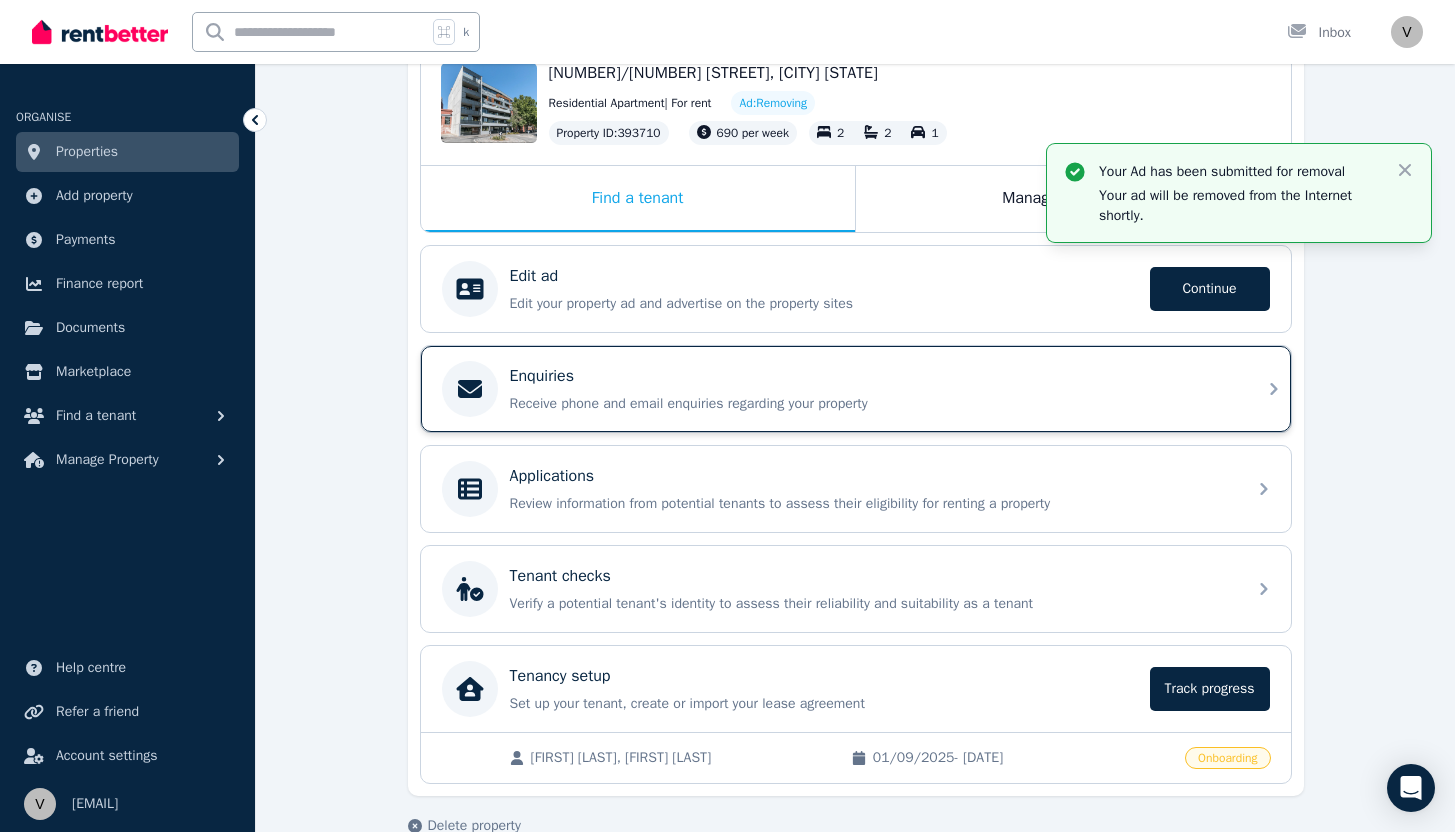 click on "Enquiries Receive phone and email enquiries regarding your property" at bounding box center (856, 389) 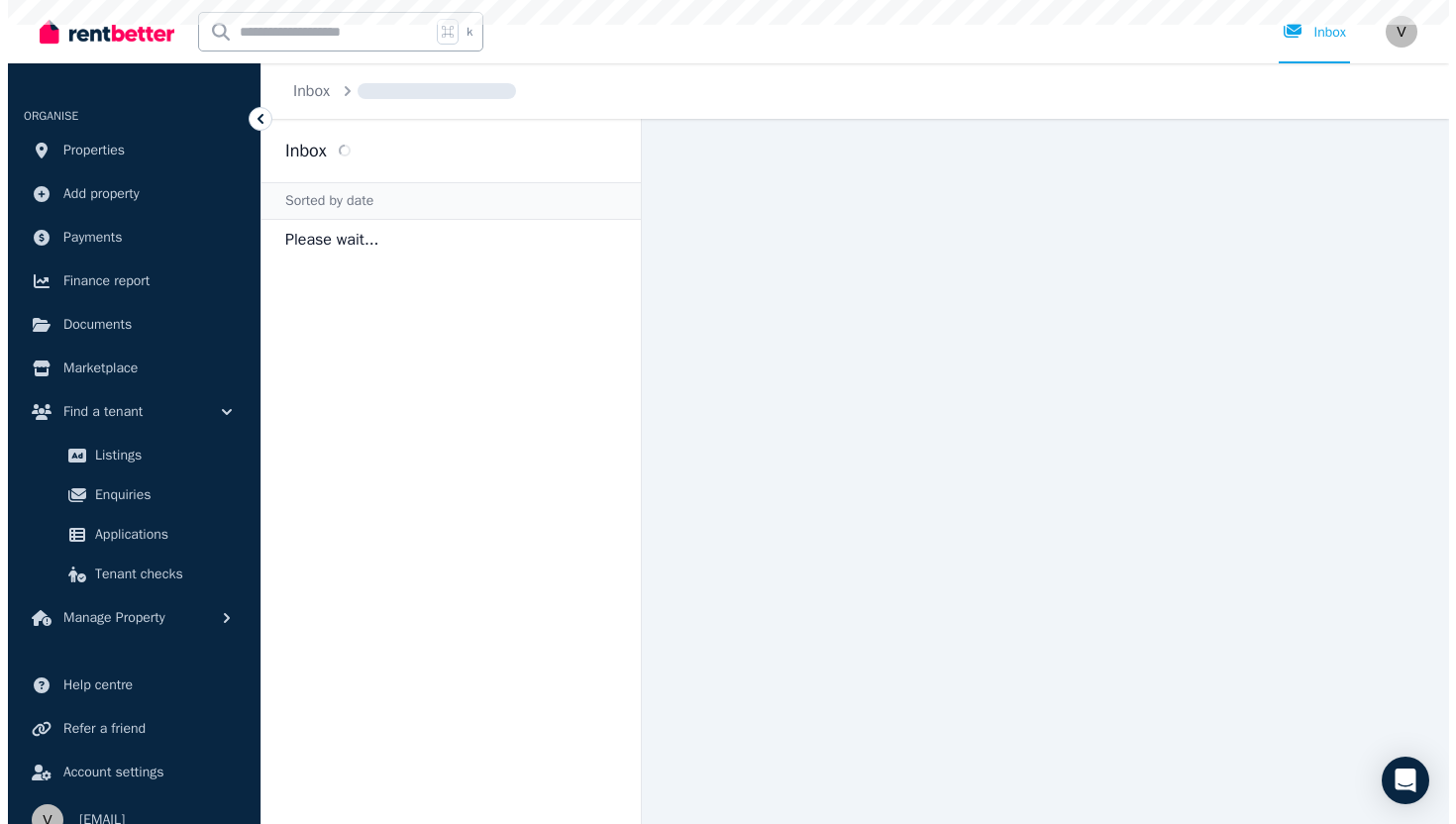 scroll, scrollTop: 0, scrollLeft: 0, axis: both 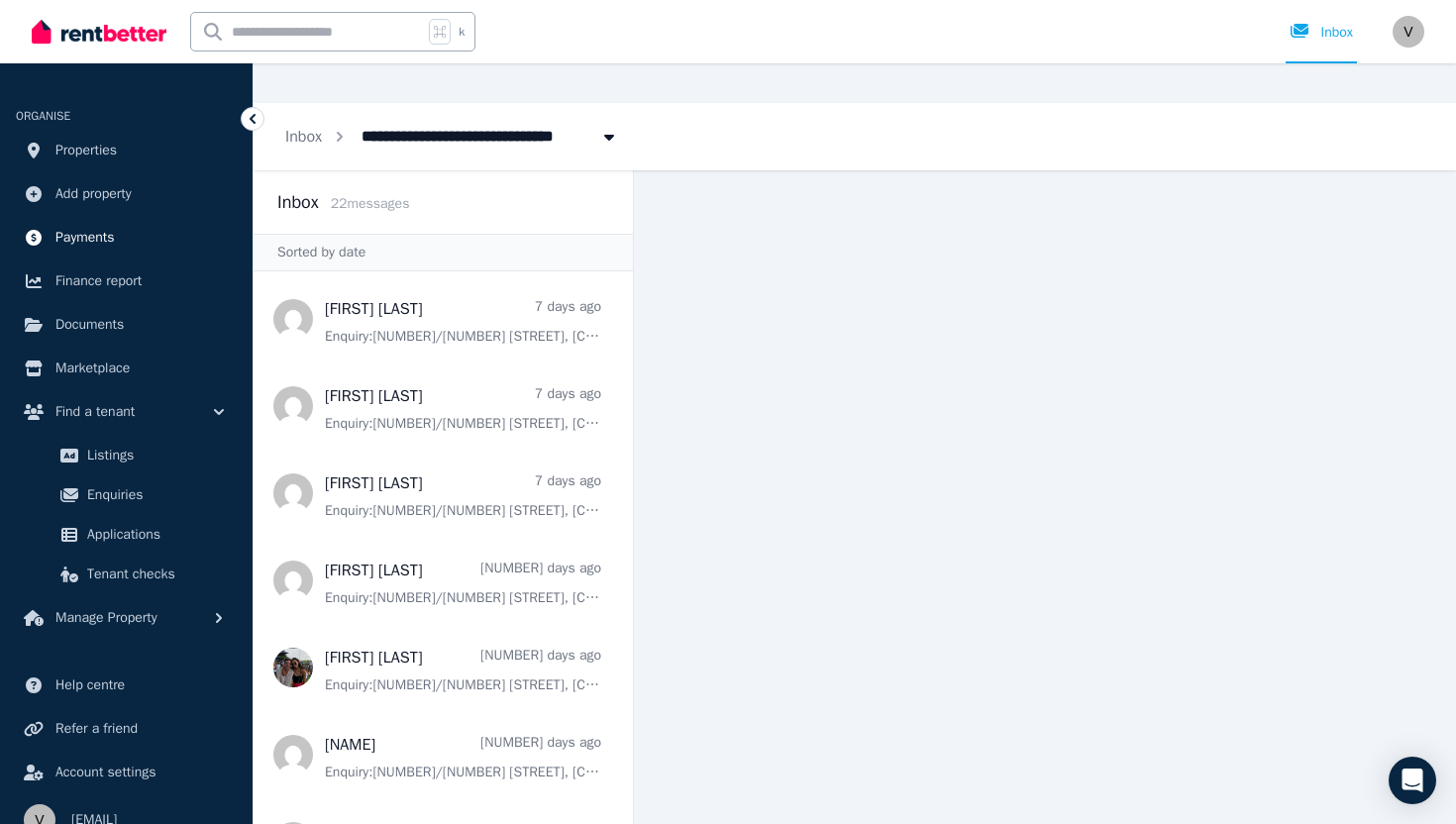 click on "Payments" at bounding box center (85, 238) 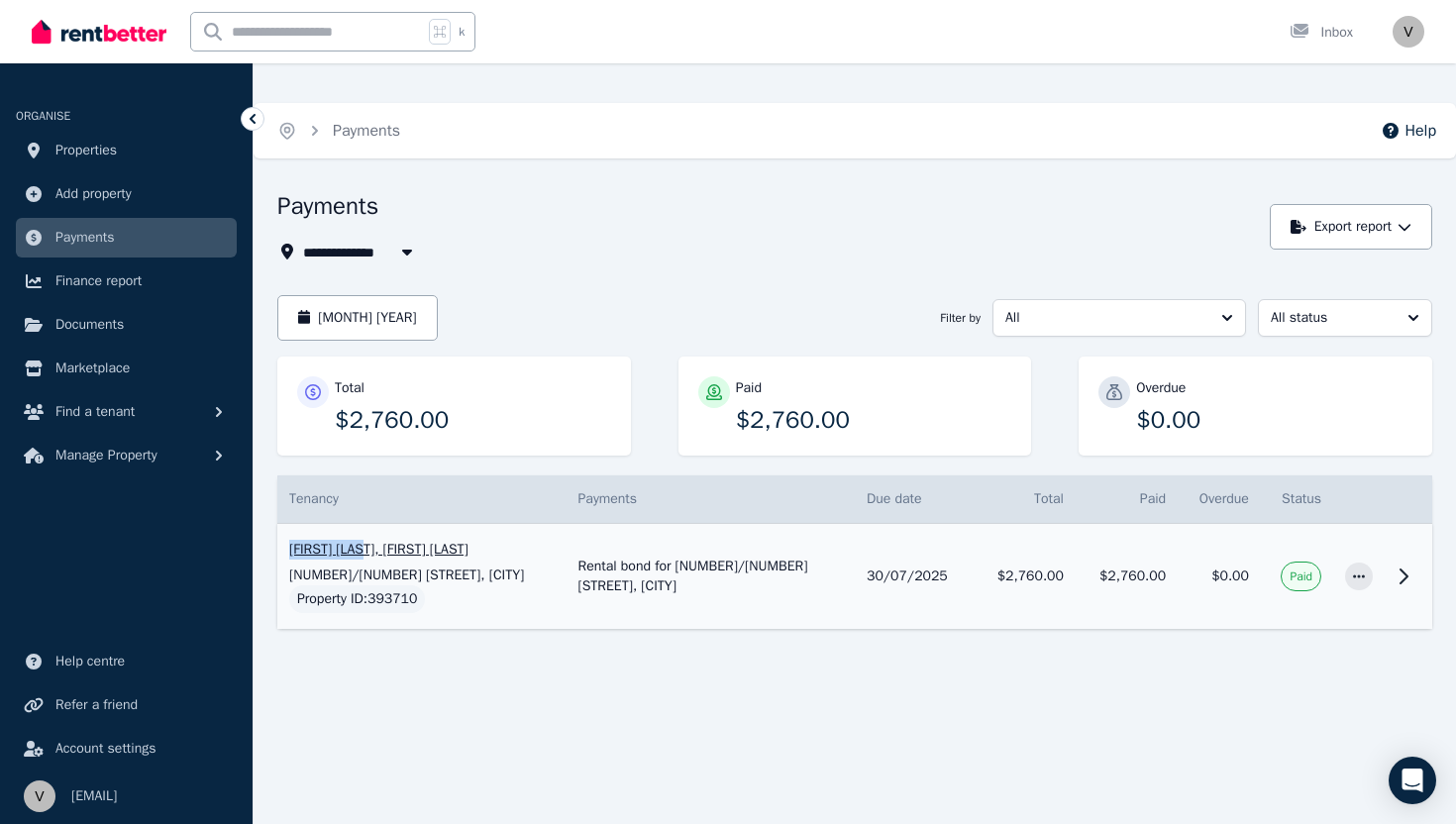 drag, startPoint x: 277, startPoint y: 509, endPoint x: 381, endPoint y: 505, distance: 104.076895 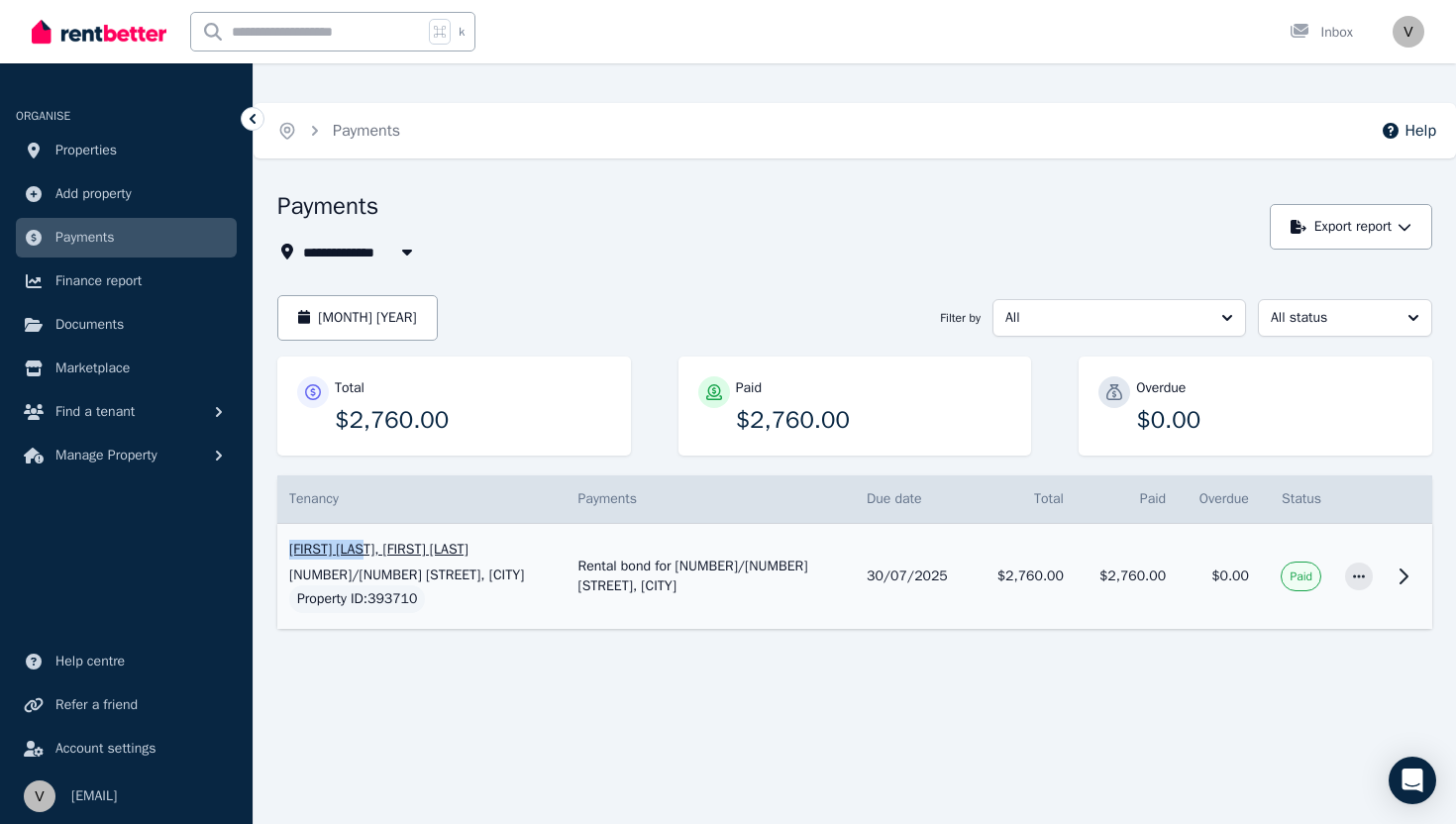 click on "[FIRST] [LAST], [FIRST] [LAST] [NUMBER]/[NUMBER] [STREET], [CITY]" at bounding box center (422, 576) 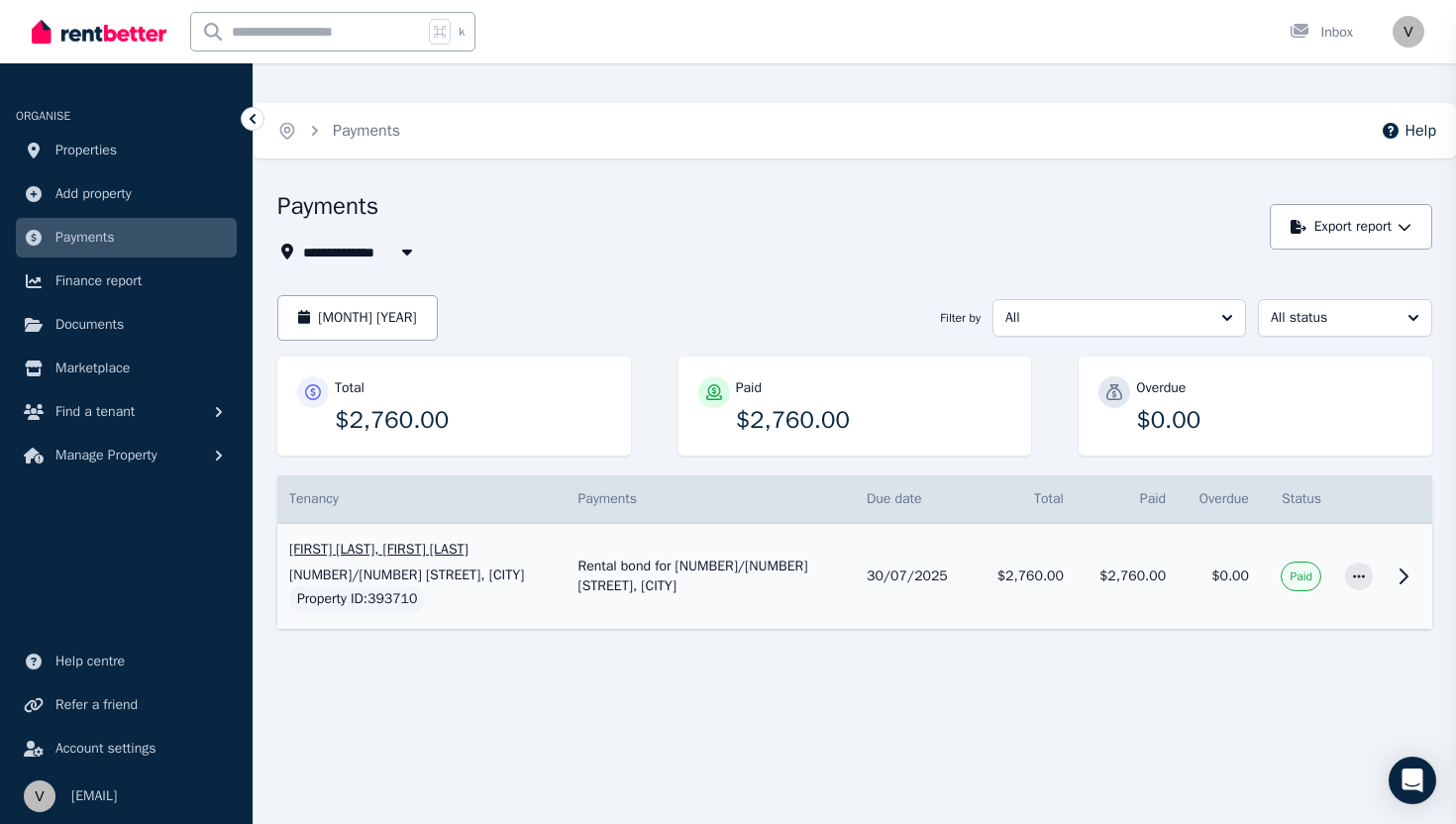 type 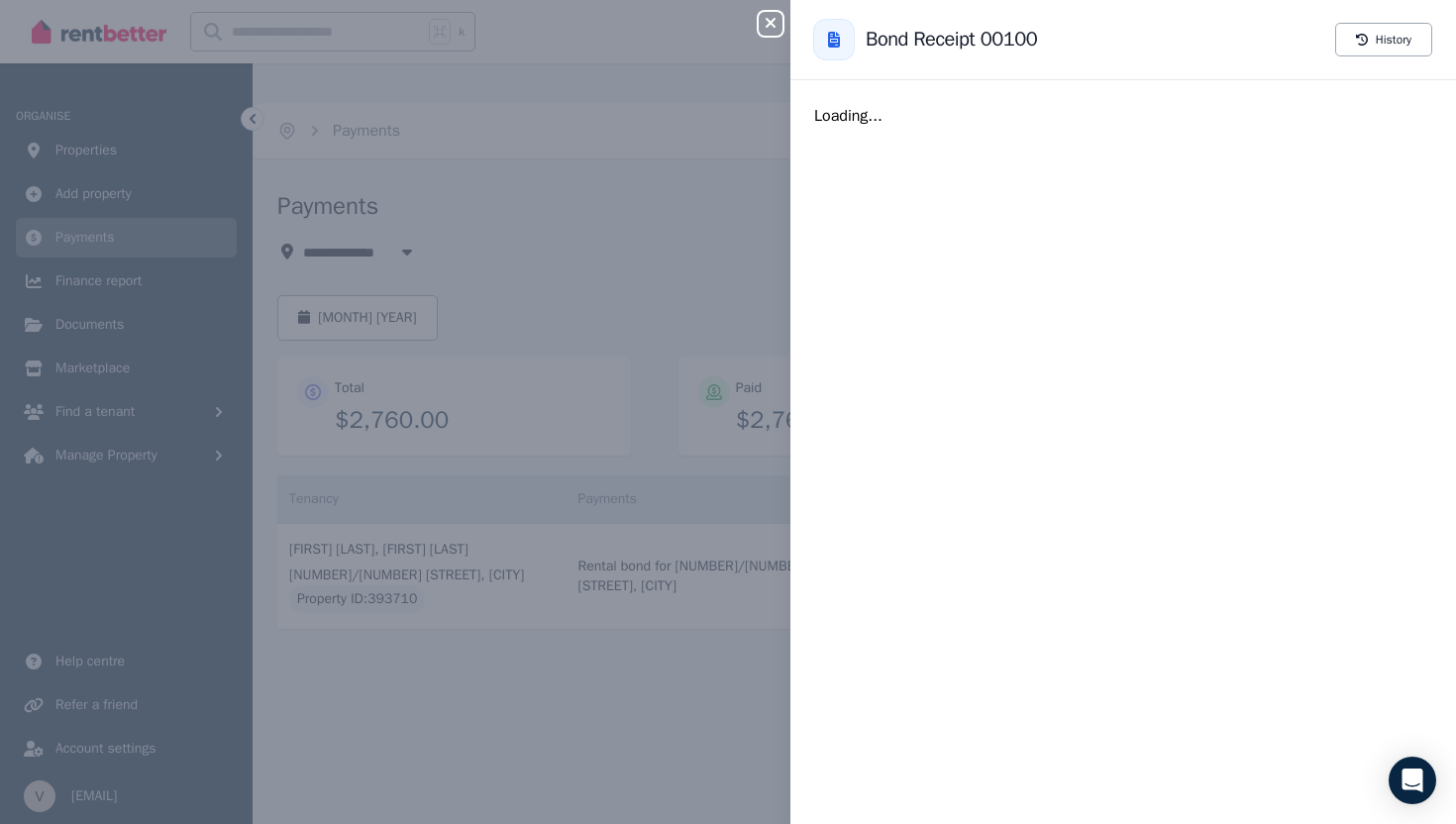copy on "[NAME]" 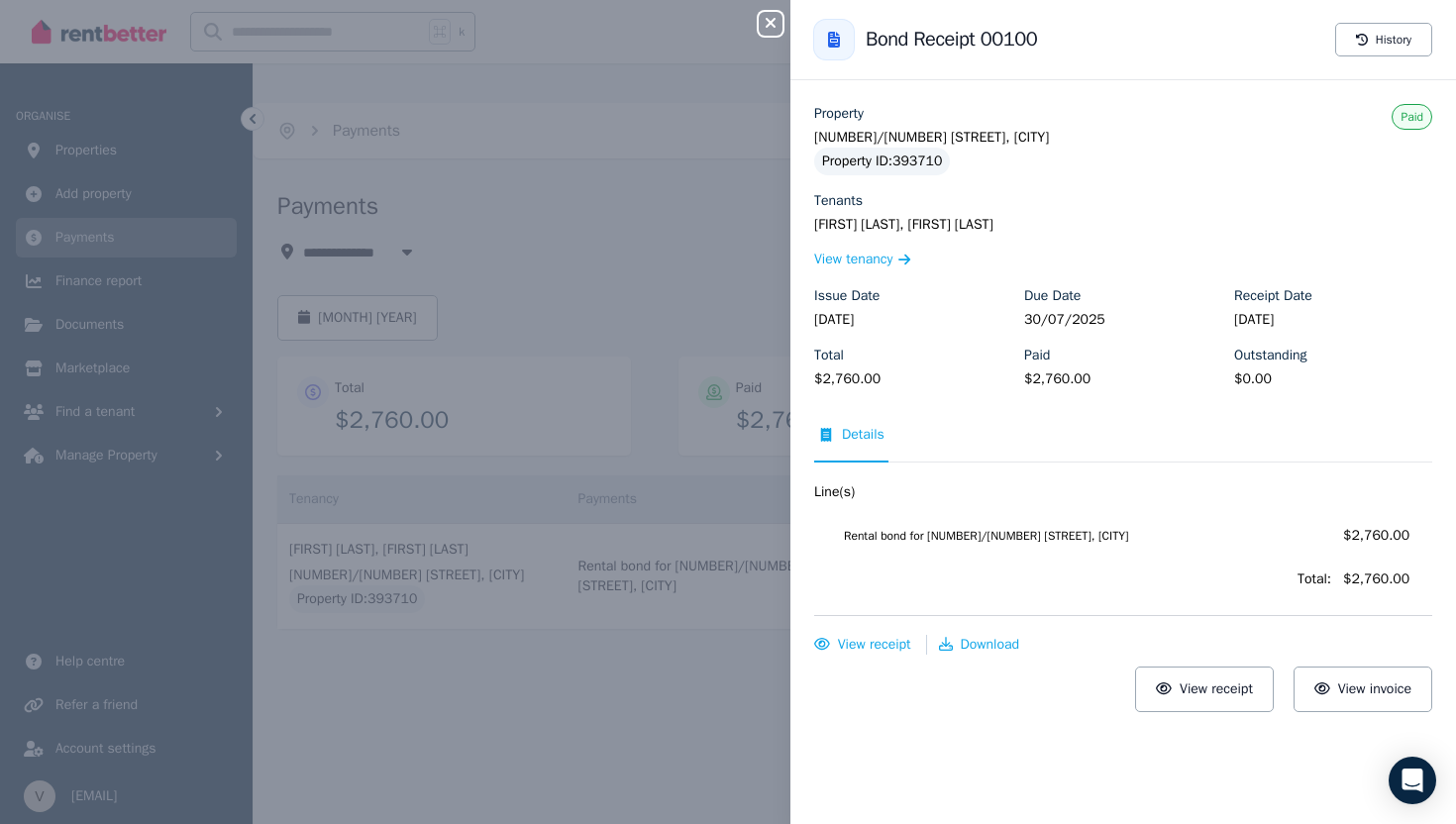 click on "Close panel Back to Bond Receipt 00100 History Property [NUMBER]/[NUMBER] [STREET], [CITY] Property ID : 393710 Tenants [NAME], [NAME] View tenancy Issue Date [DATE] Due Date [DATE] Receipt Date [DATE] Total $[AMOUNT] Paid $[AMOUNT] Outstanding $[AMOUNT] Paid Details Line(s) Rental bond for [NUMBER]/[NUMBER] [STREET], [CITY] Amount: $[AMOUNT] Total: $[AMOUNT] View receipt Download receipt View receipt View invoice" at bounding box center [728, 412] 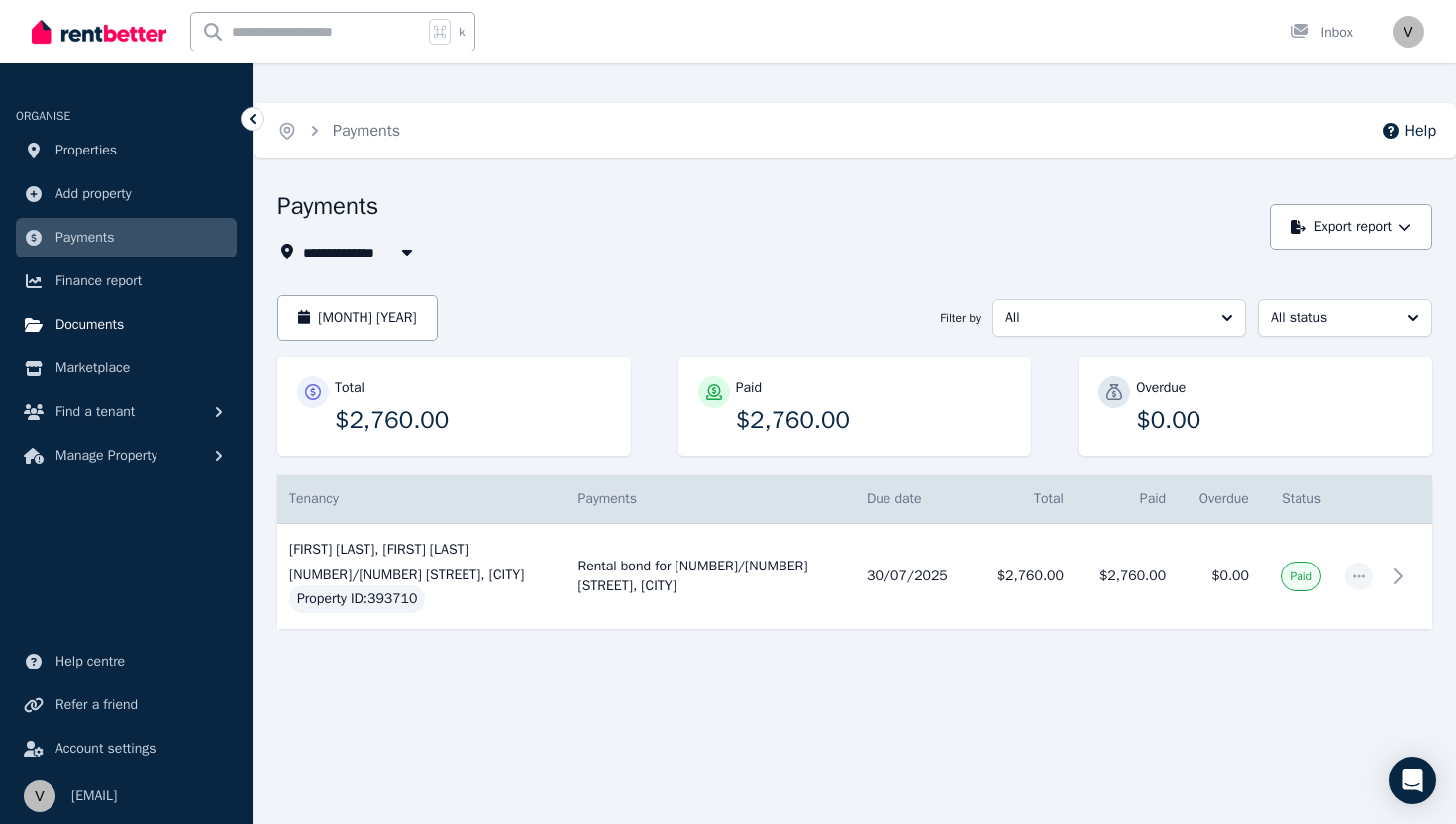 click on "Documents" at bounding box center (89, 325) 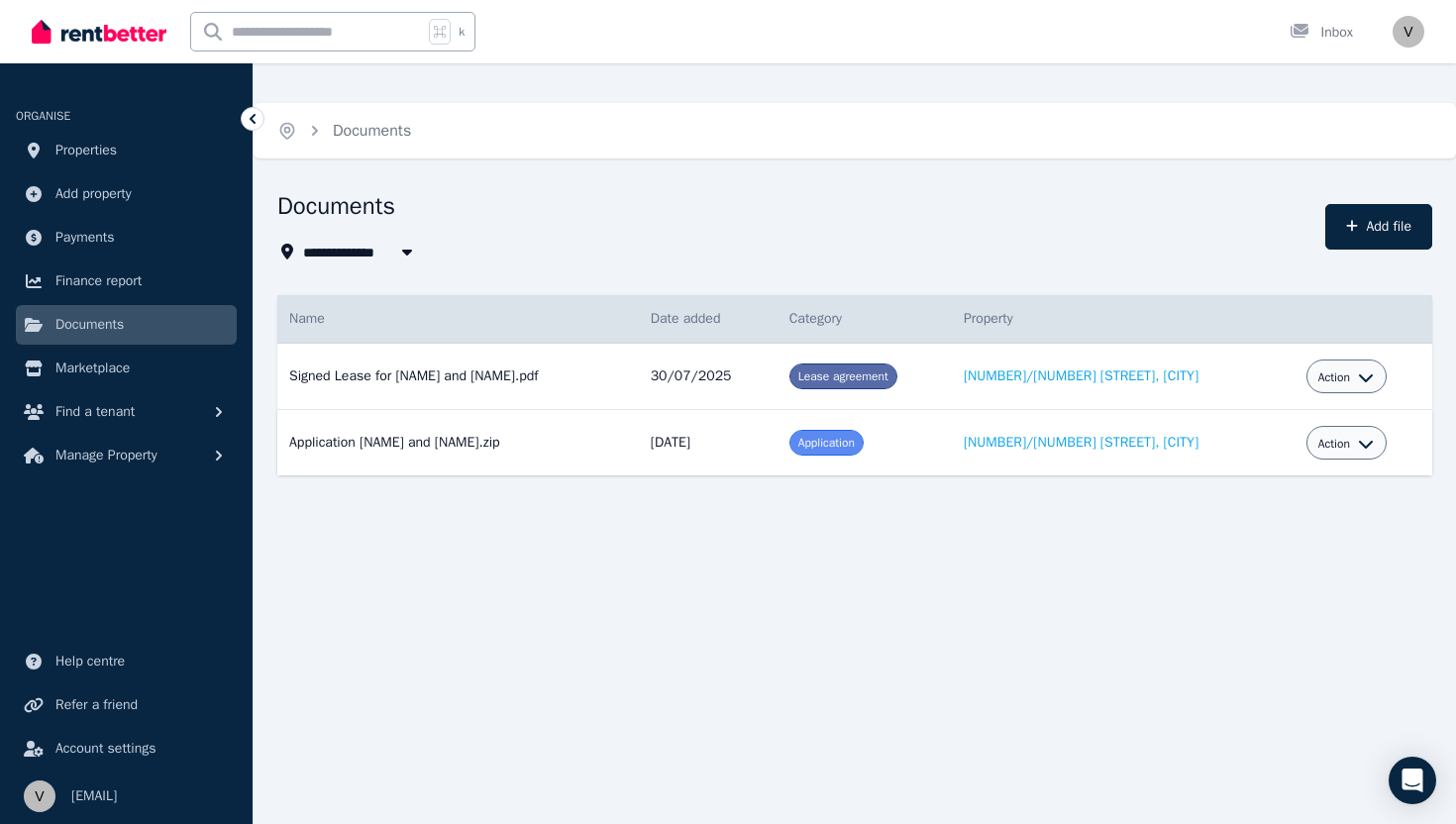 click on "Application [NAME] and [NAME].zip Date added: [DATE] Category: Application Property: [NUMBER]/[NUMBER] [STREET], [CITY]" at bounding box center (458, 443) 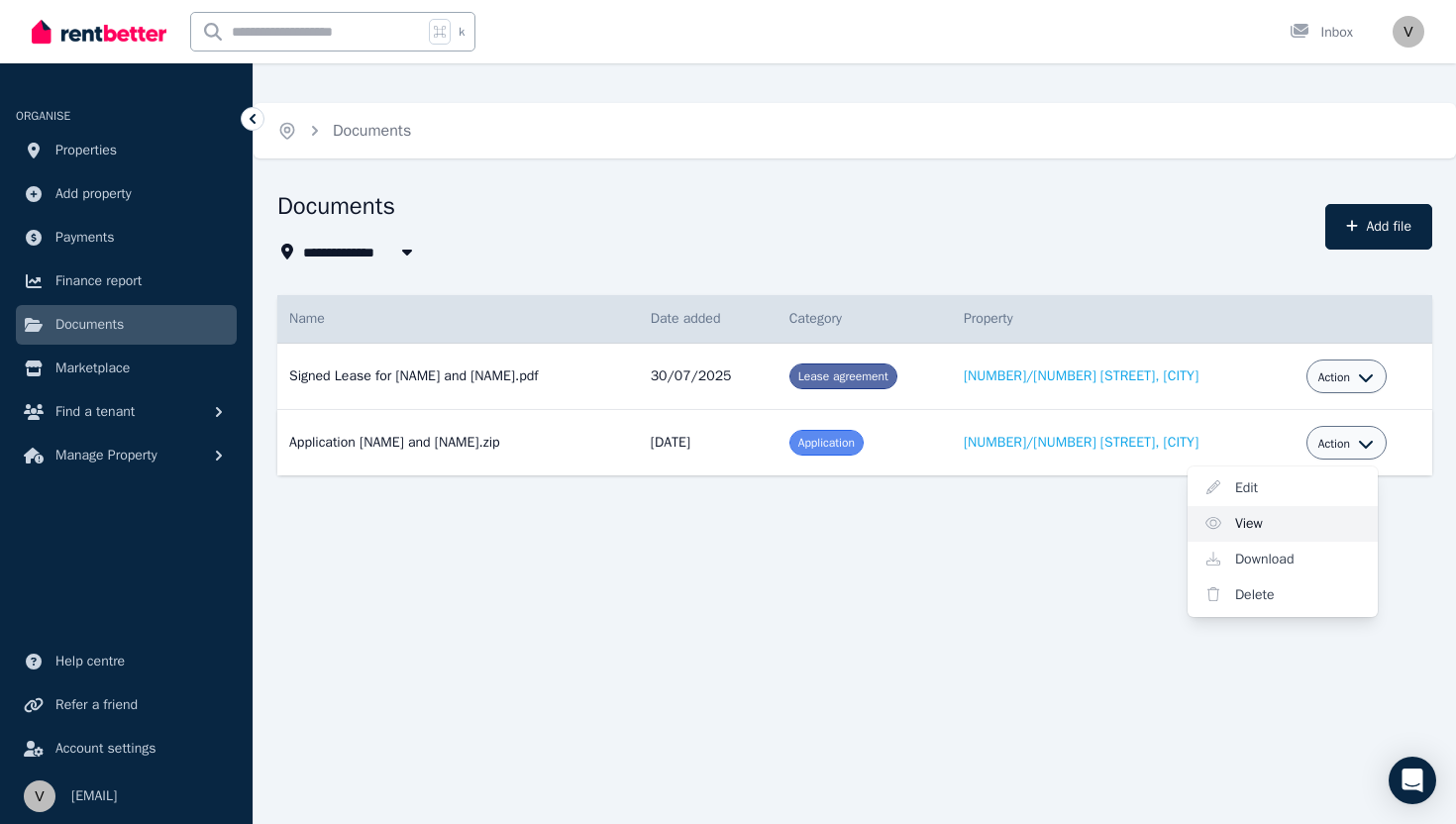 click 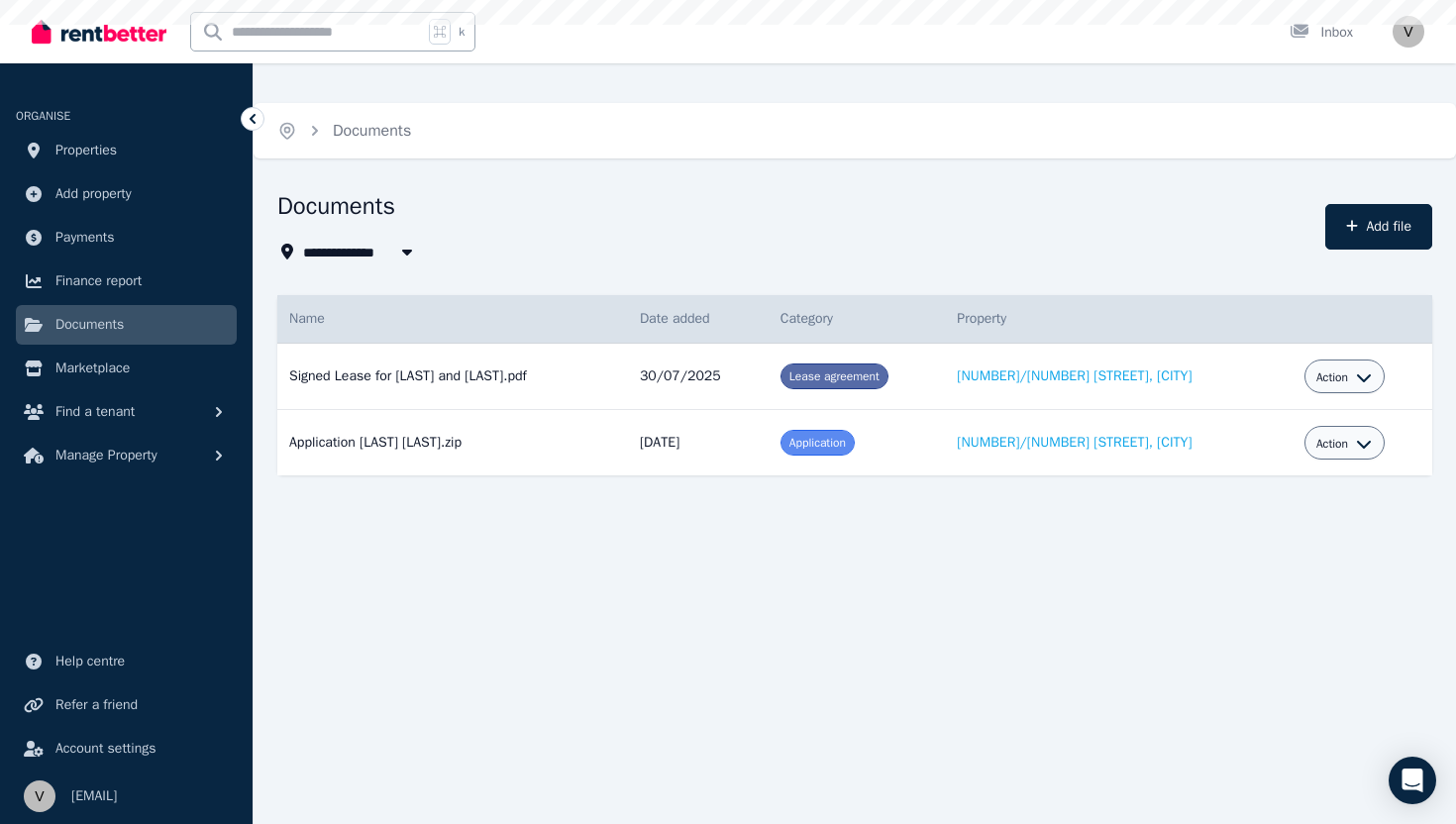scroll, scrollTop: 0, scrollLeft: 0, axis: both 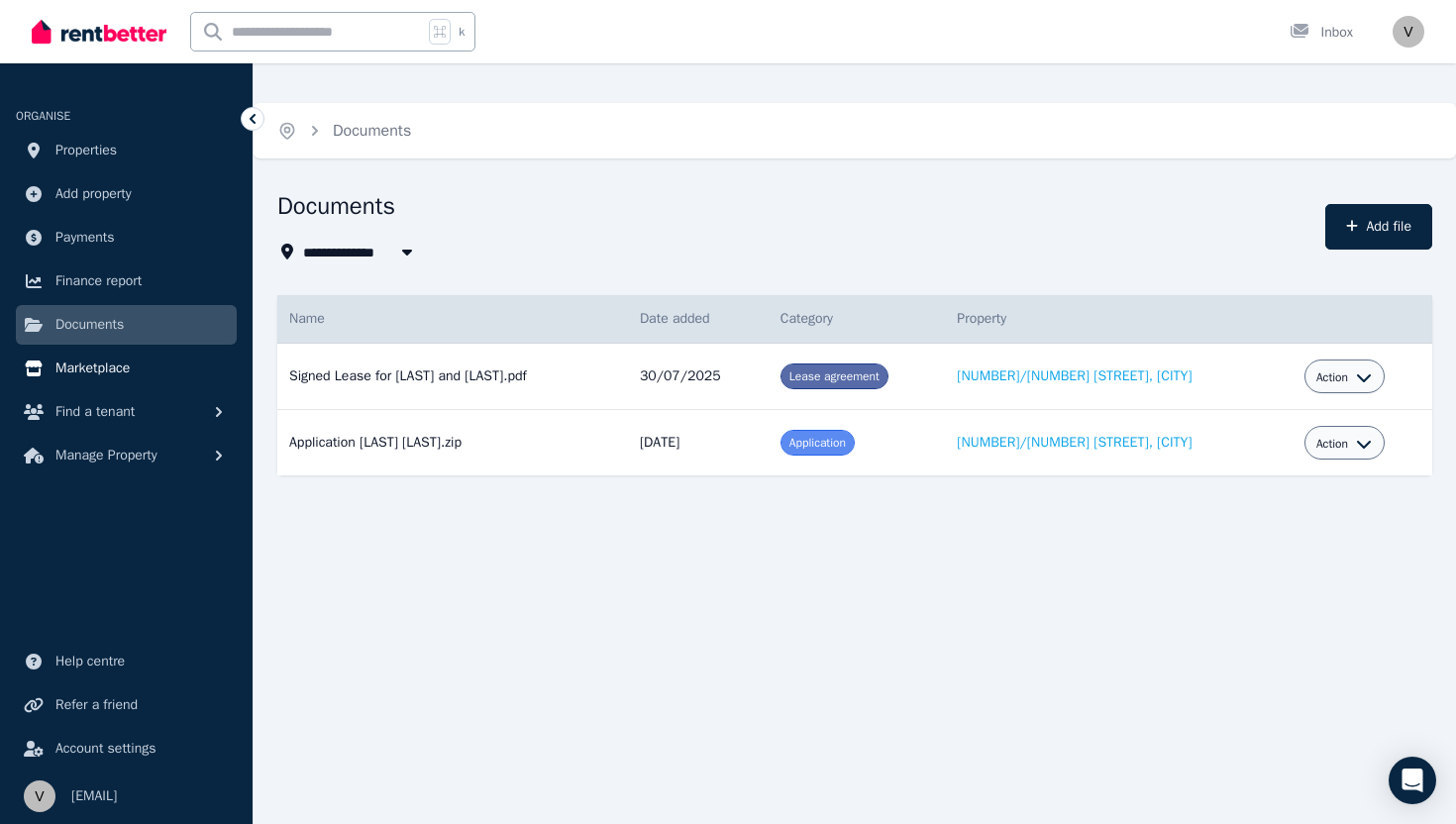 click on "Marketplace" at bounding box center (92, 368) 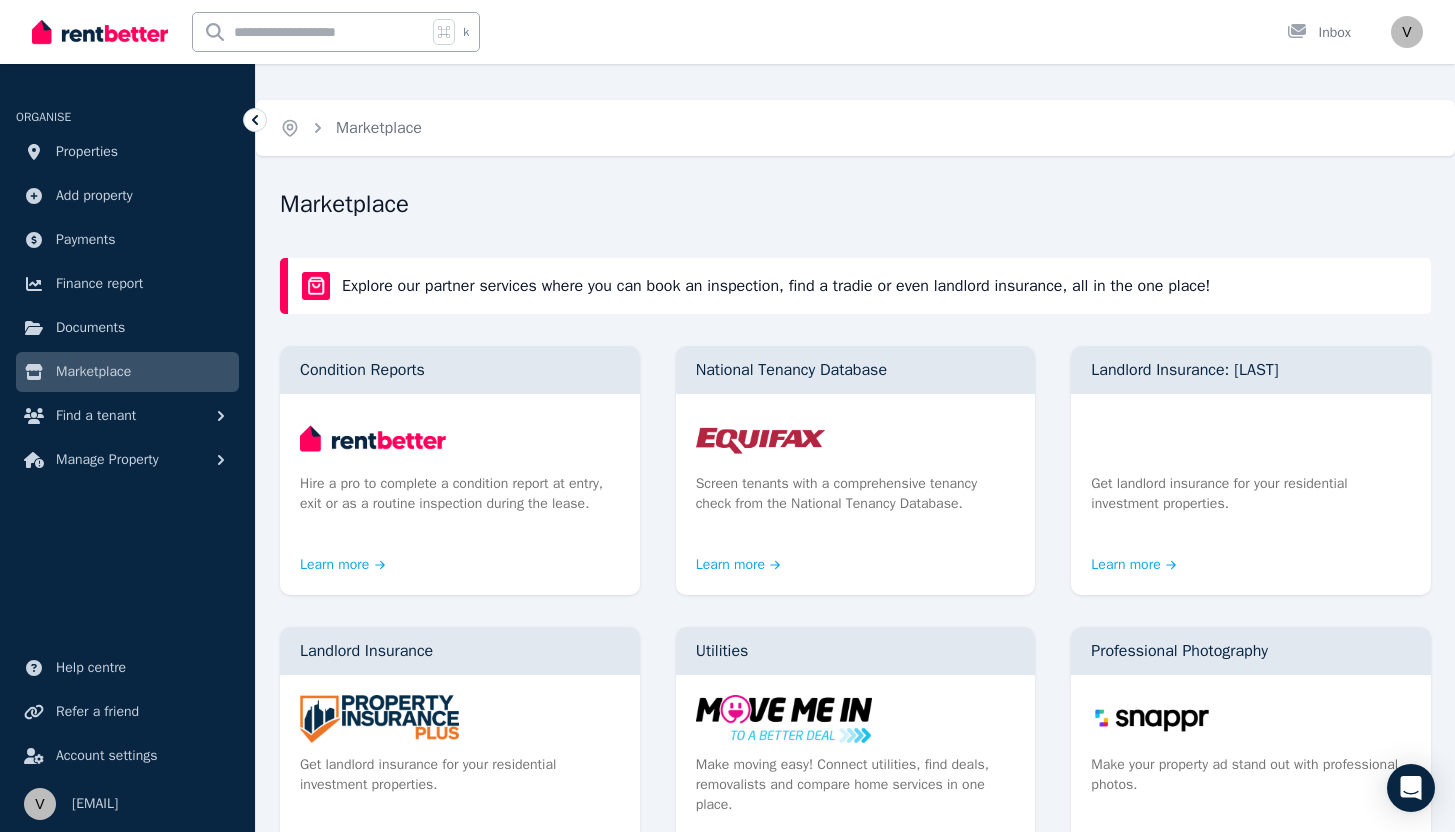 scroll, scrollTop: 0, scrollLeft: 0, axis: both 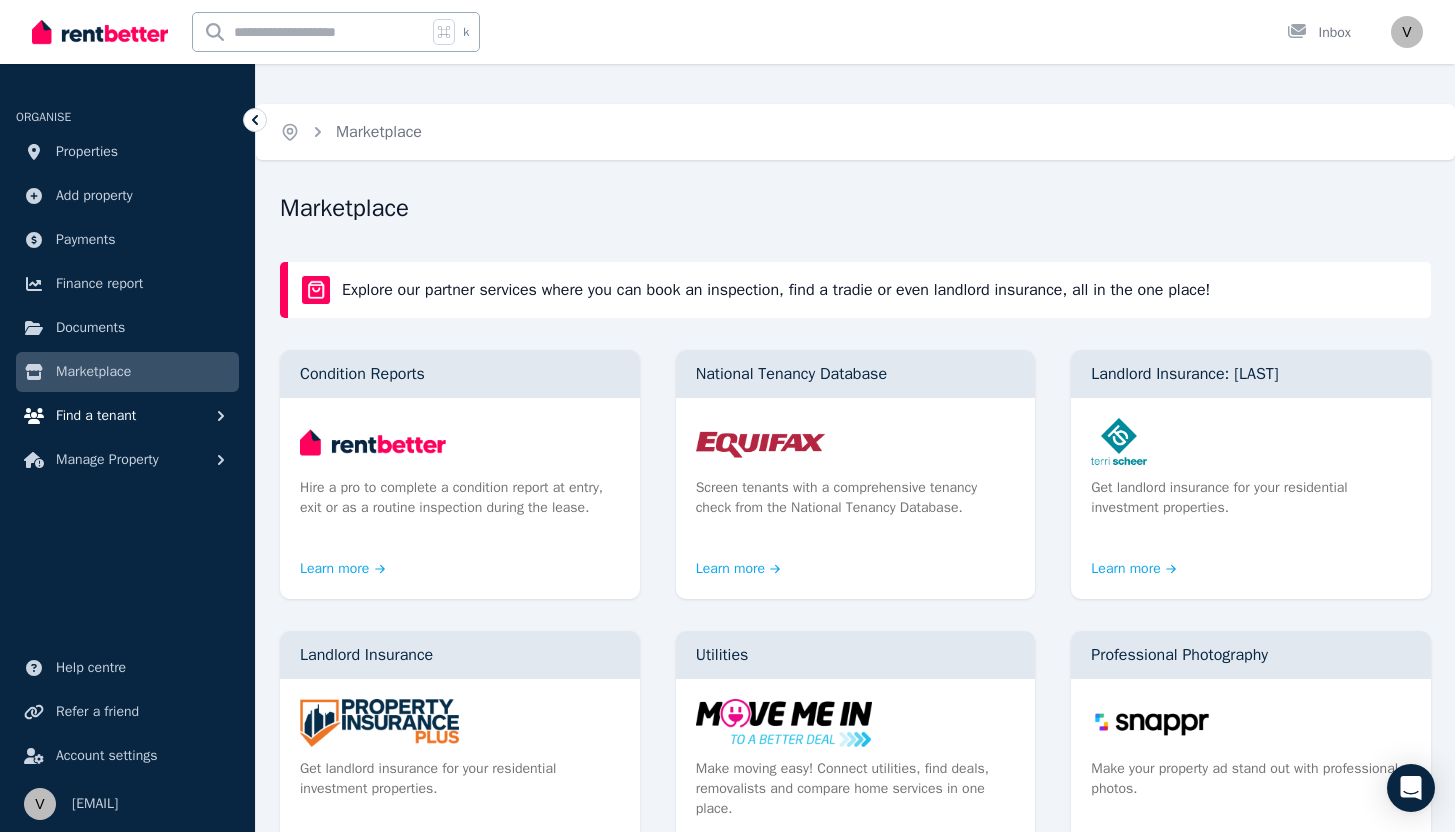 click on "Find a tenant" at bounding box center [96, 416] 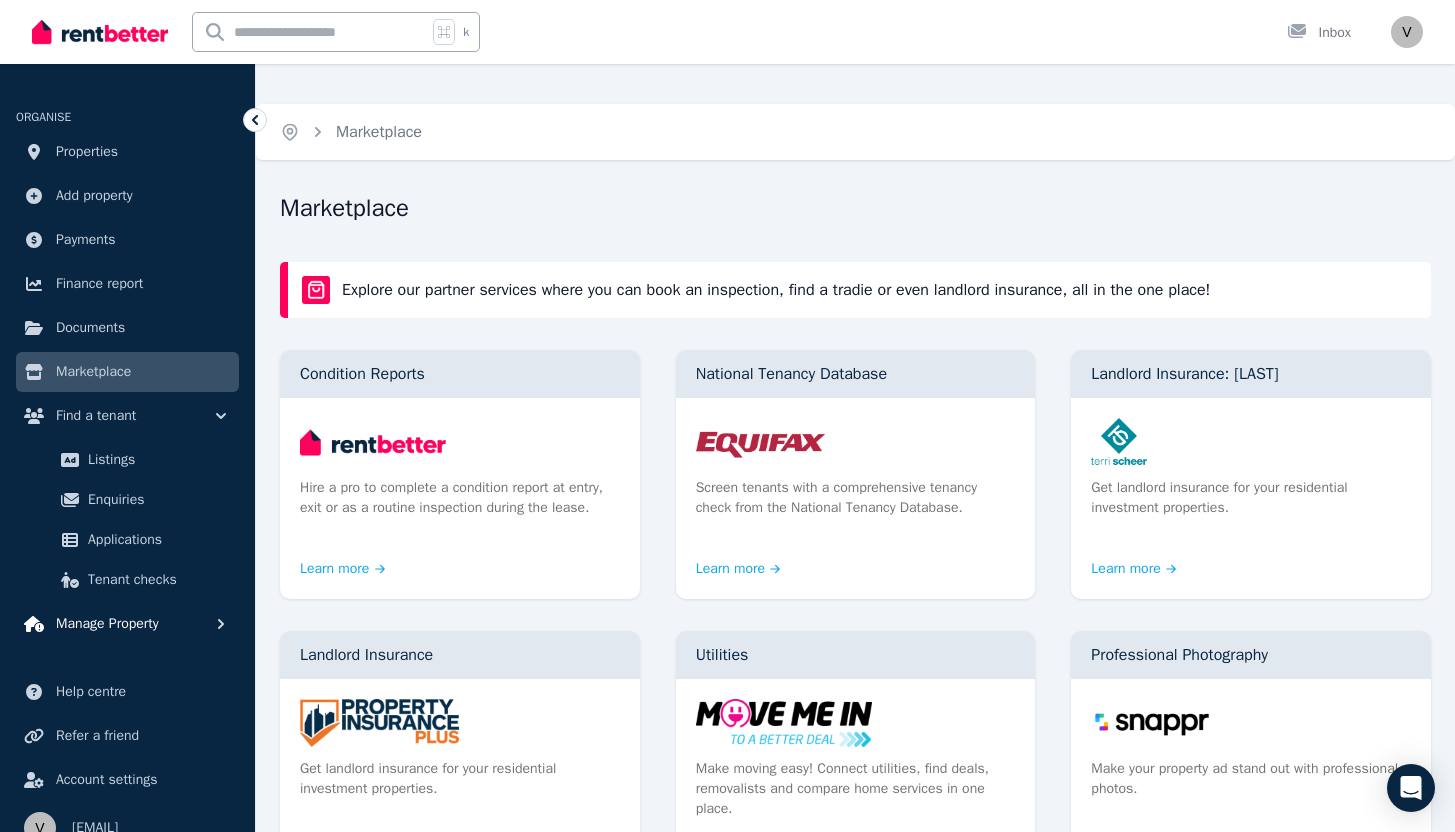 click on "Manage Property" at bounding box center (107, 624) 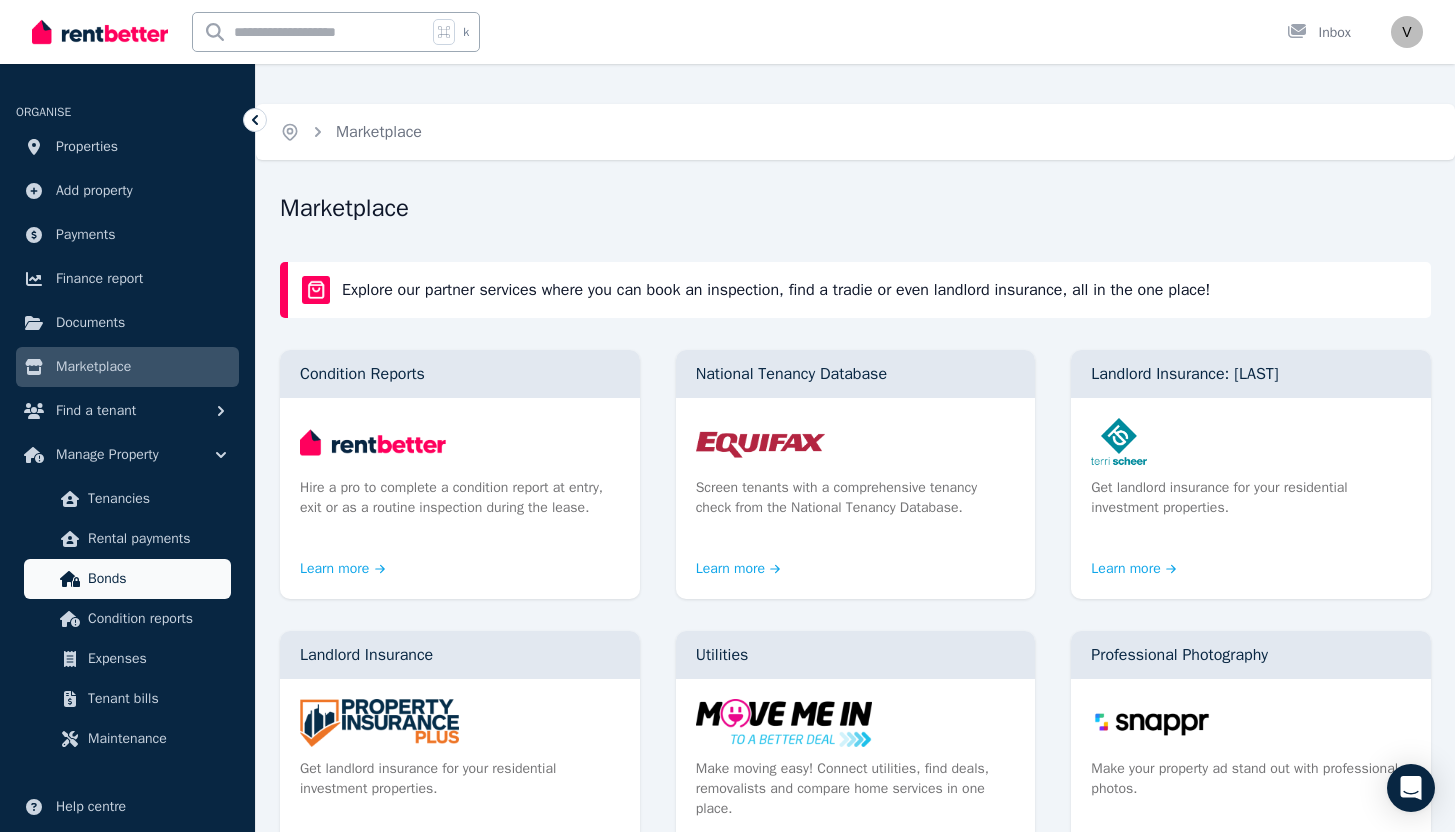 scroll, scrollTop: 0, scrollLeft: 0, axis: both 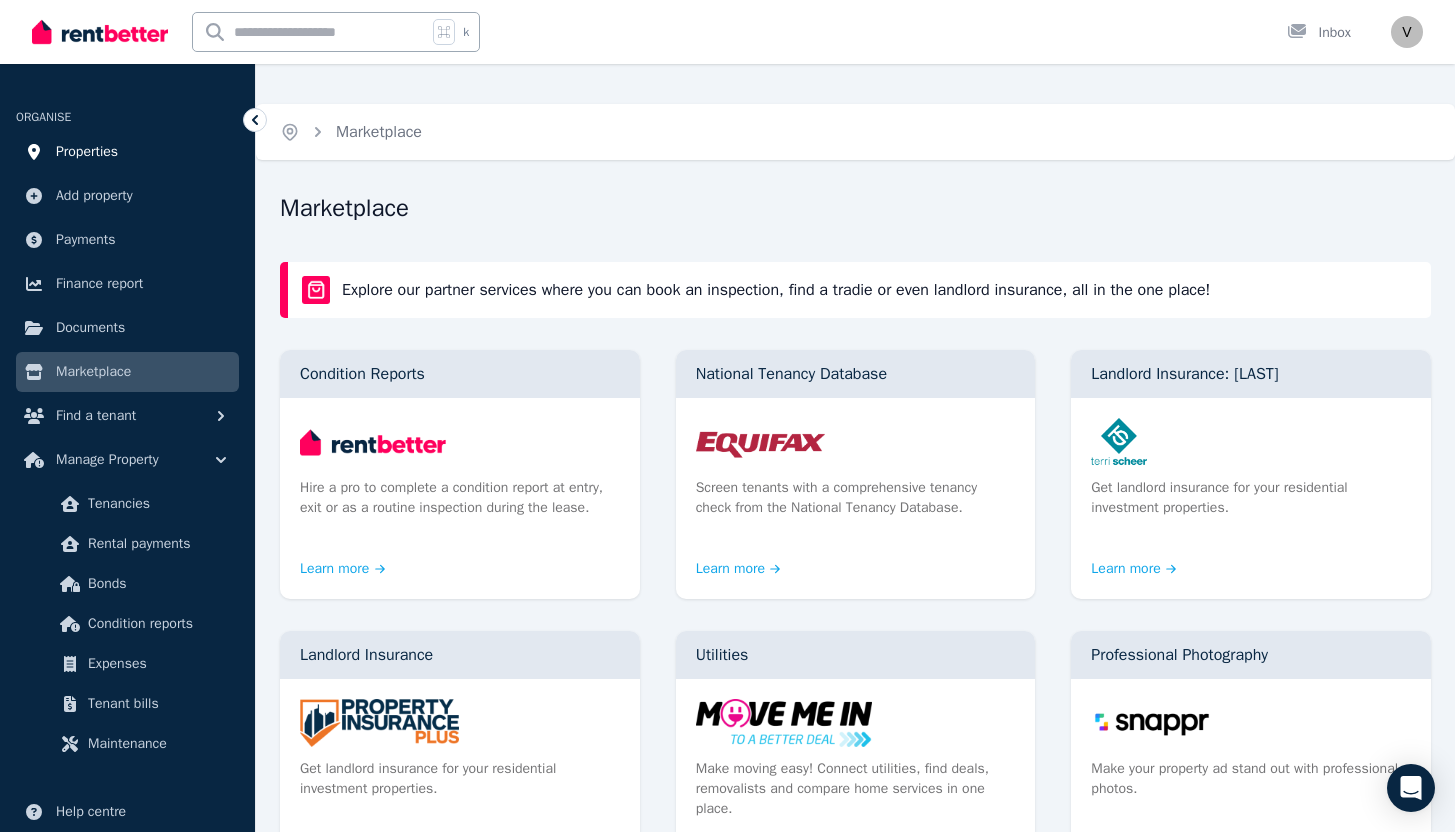 click on "Properties" at bounding box center (127, 152) 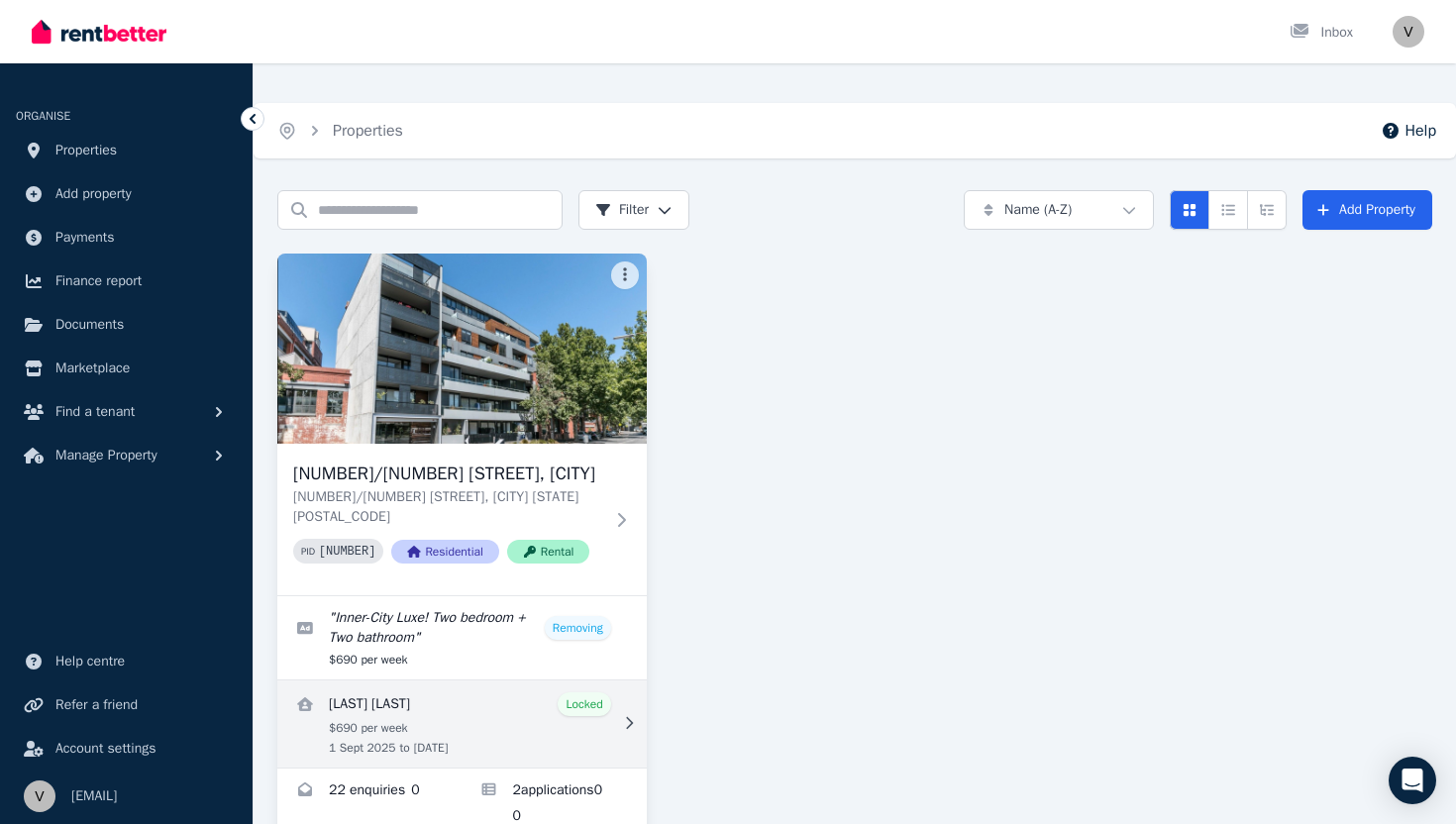 click at bounding box center (462, 724) 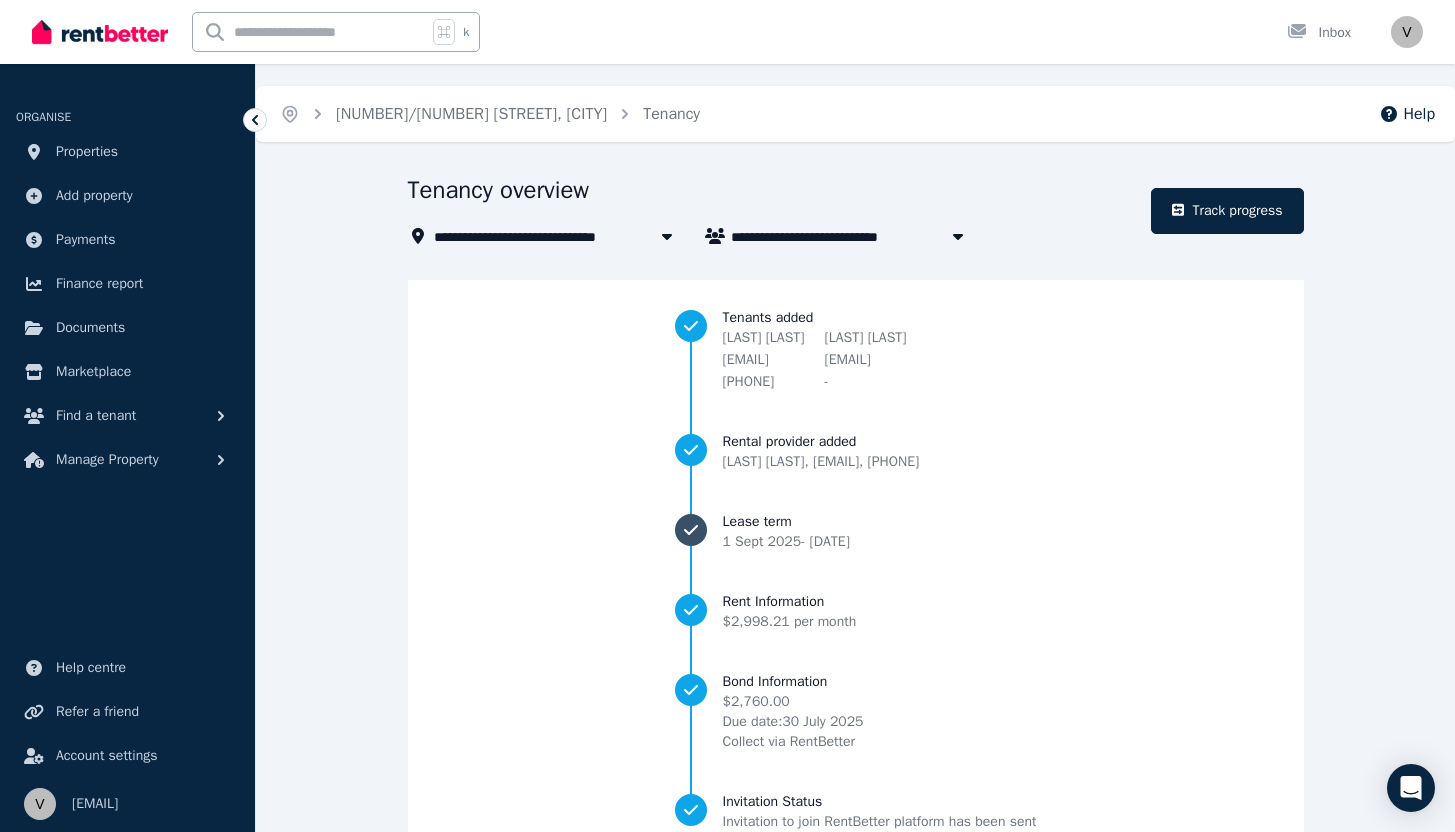 scroll, scrollTop: 108, scrollLeft: 0, axis: vertical 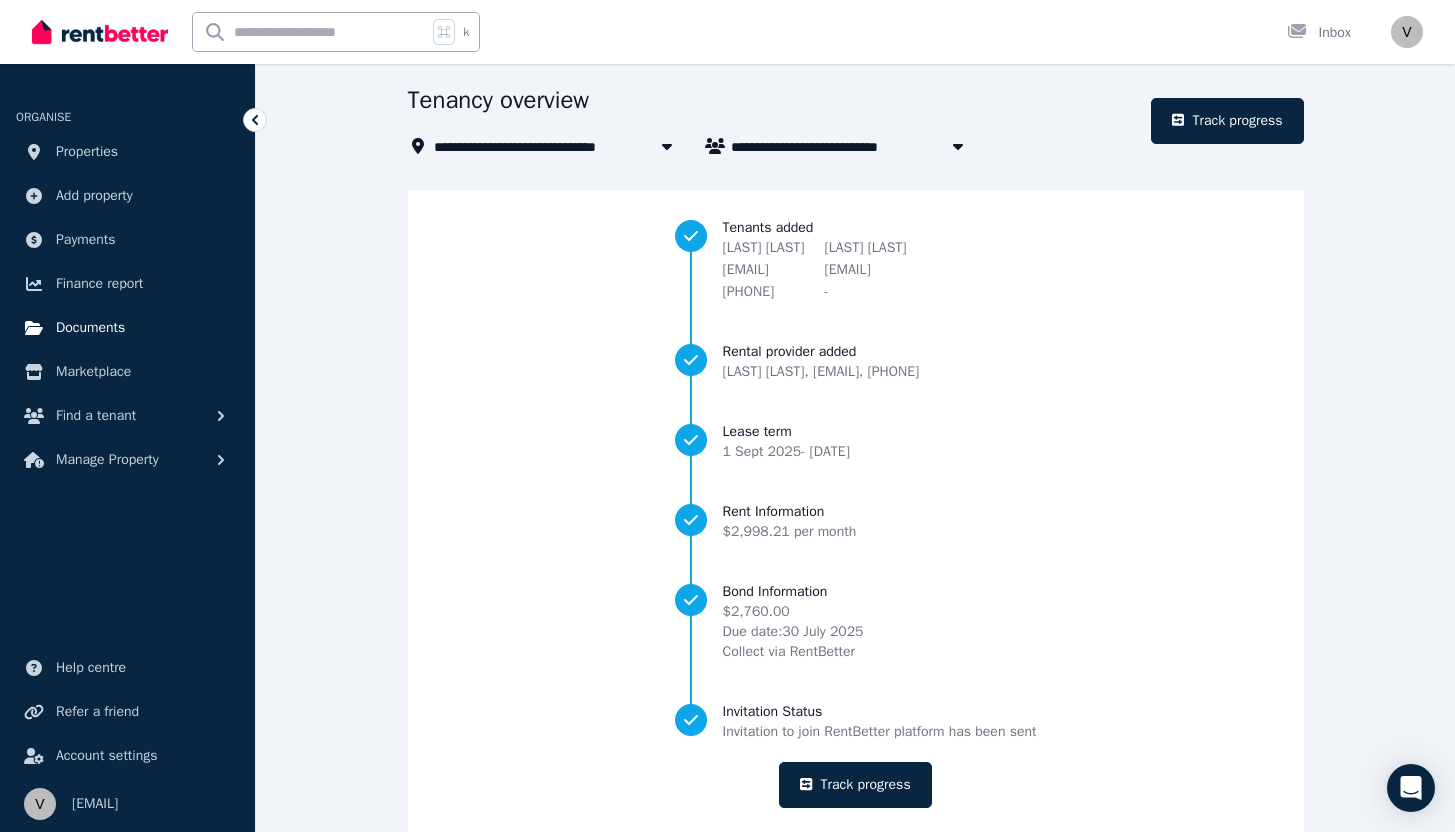click on "Documents" at bounding box center [90, 328] 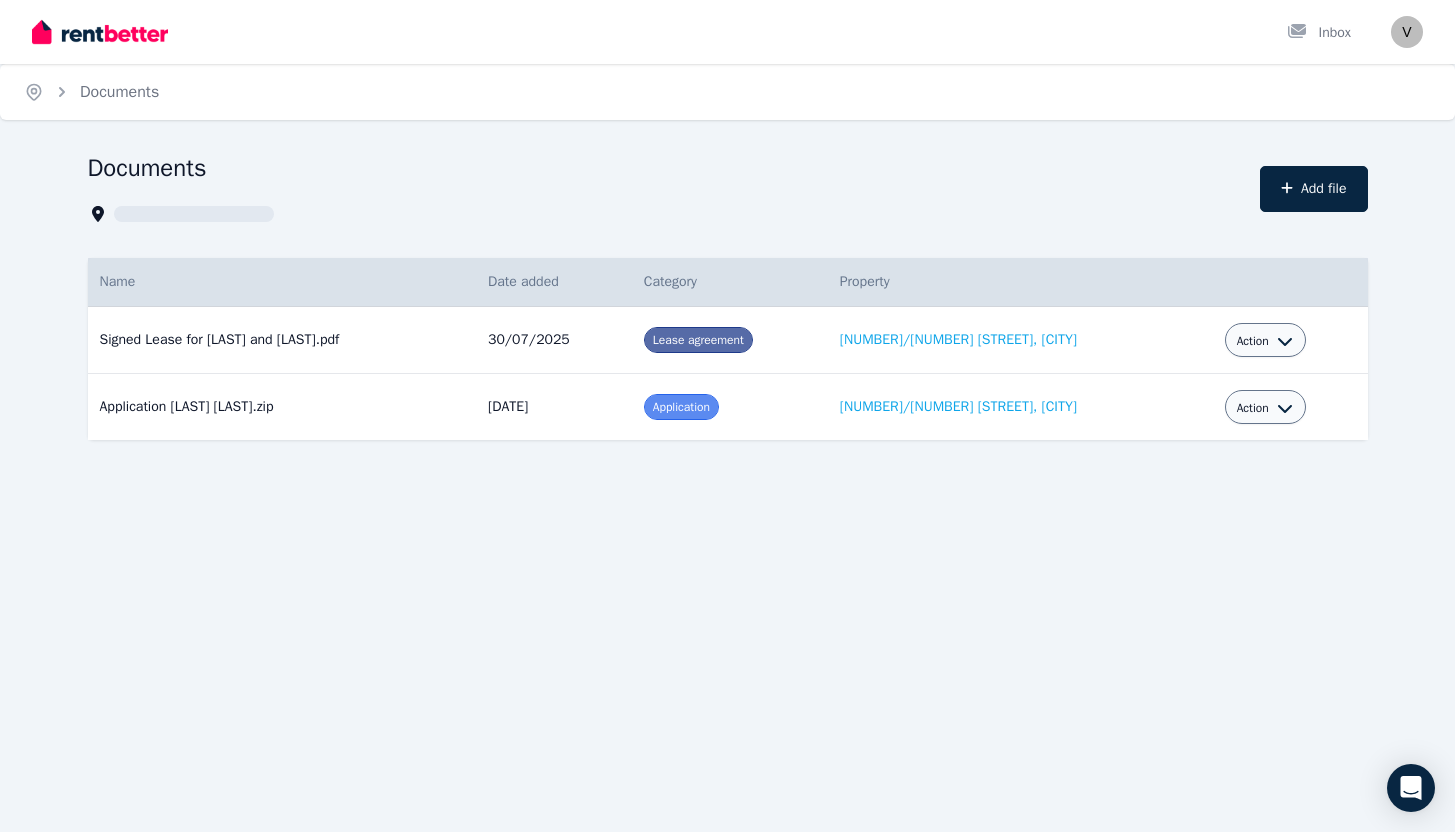 scroll, scrollTop: 0, scrollLeft: 0, axis: both 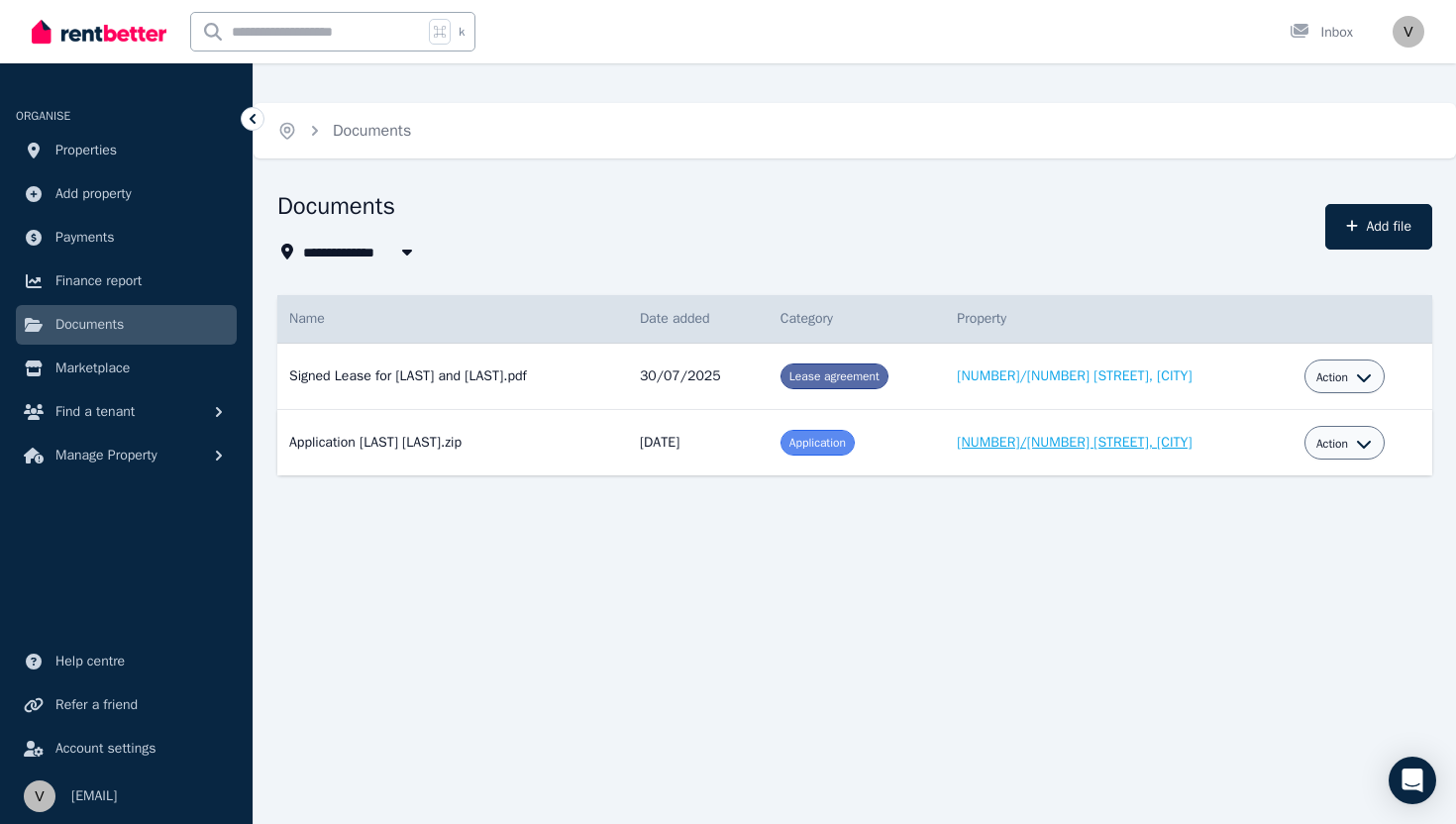 click on "[NUMBER]/[NUMBER] [STREET], [CITY]" at bounding box center [1074, 442] 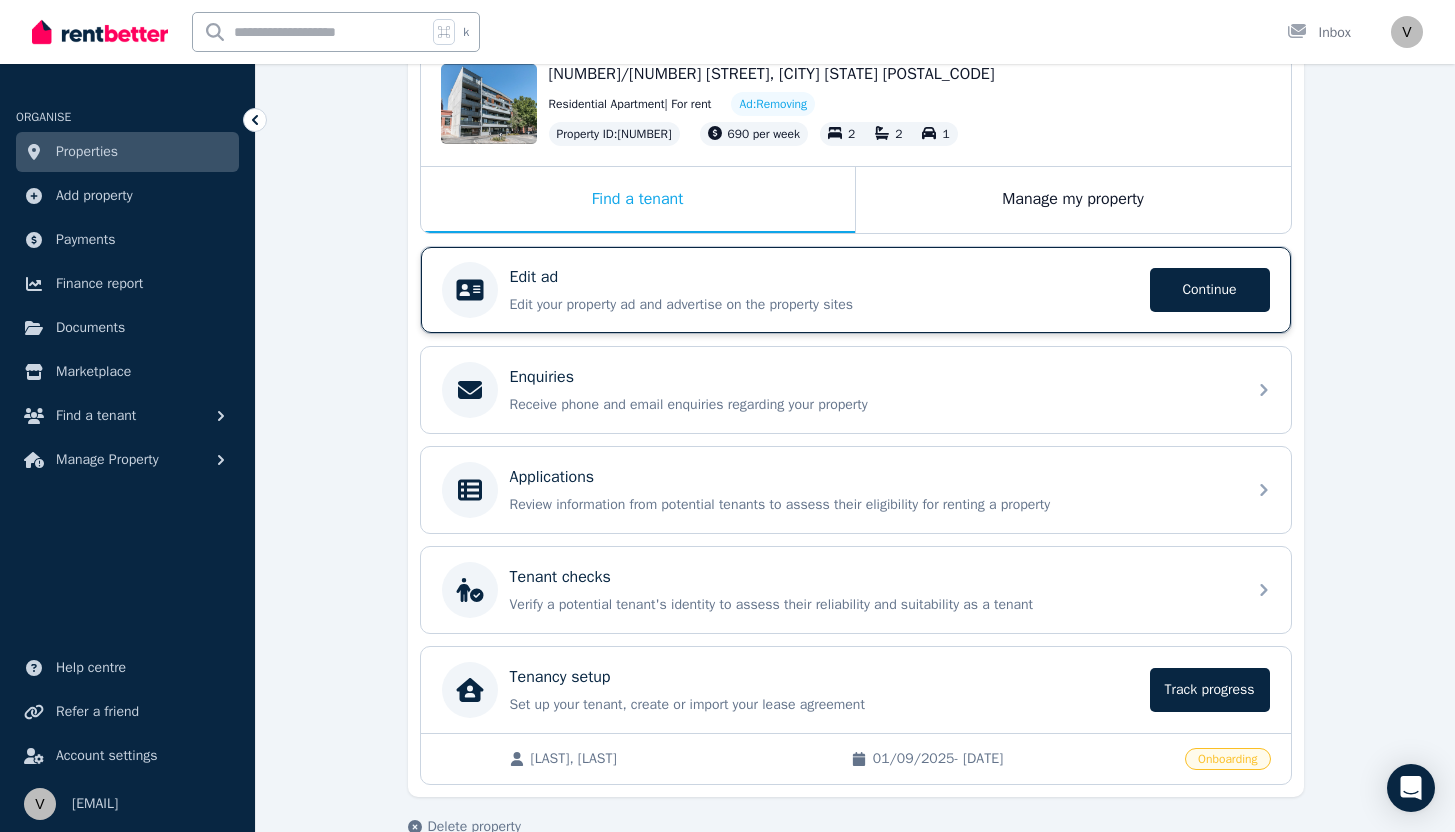 scroll, scrollTop: 270, scrollLeft: 0, axis: vertical 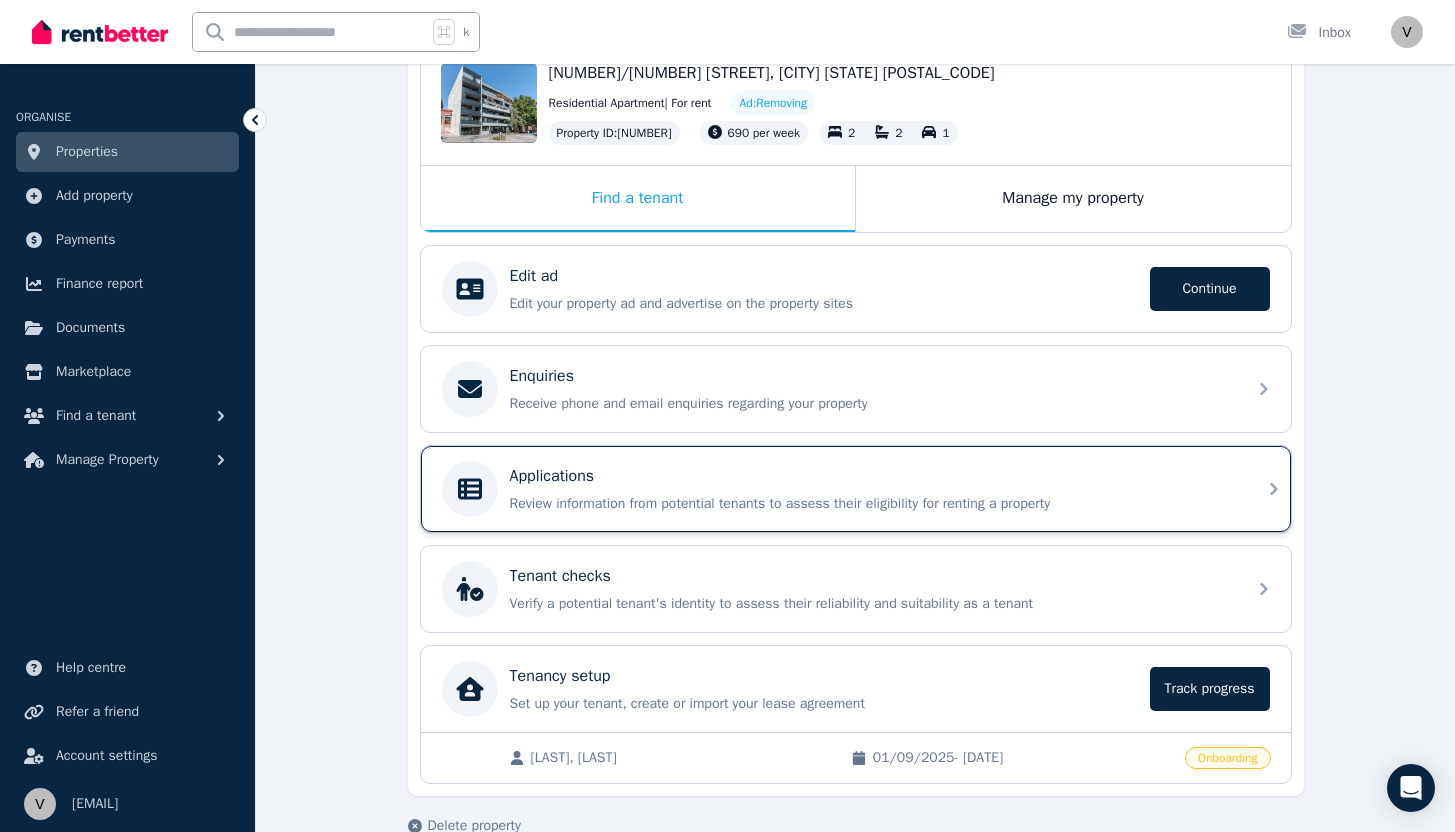 click on "Applications Review information from potential tenants to assess their eligibility for renting a property" at bounding box center [872, 489] 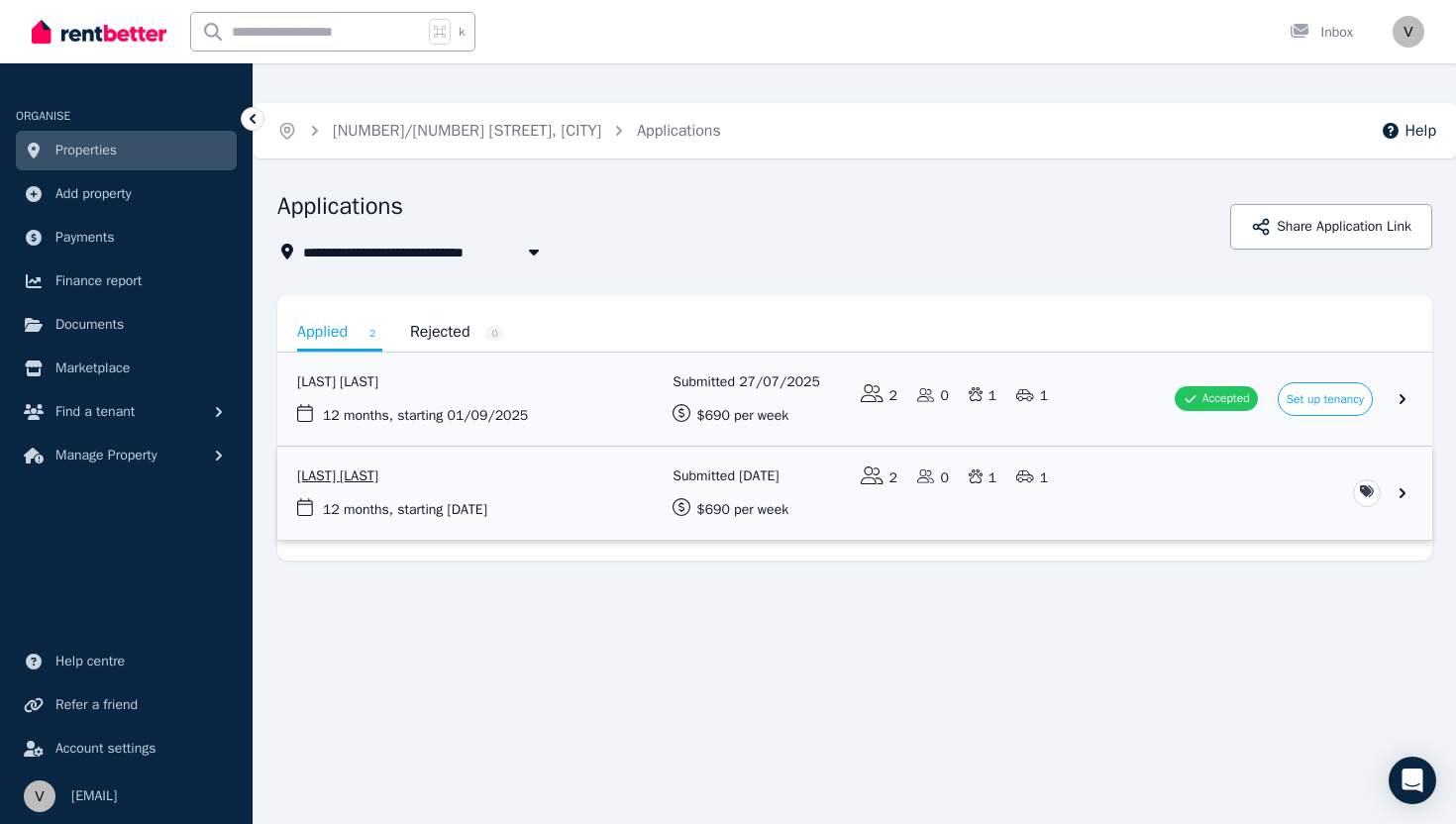 click at bounding box center (855, 493) 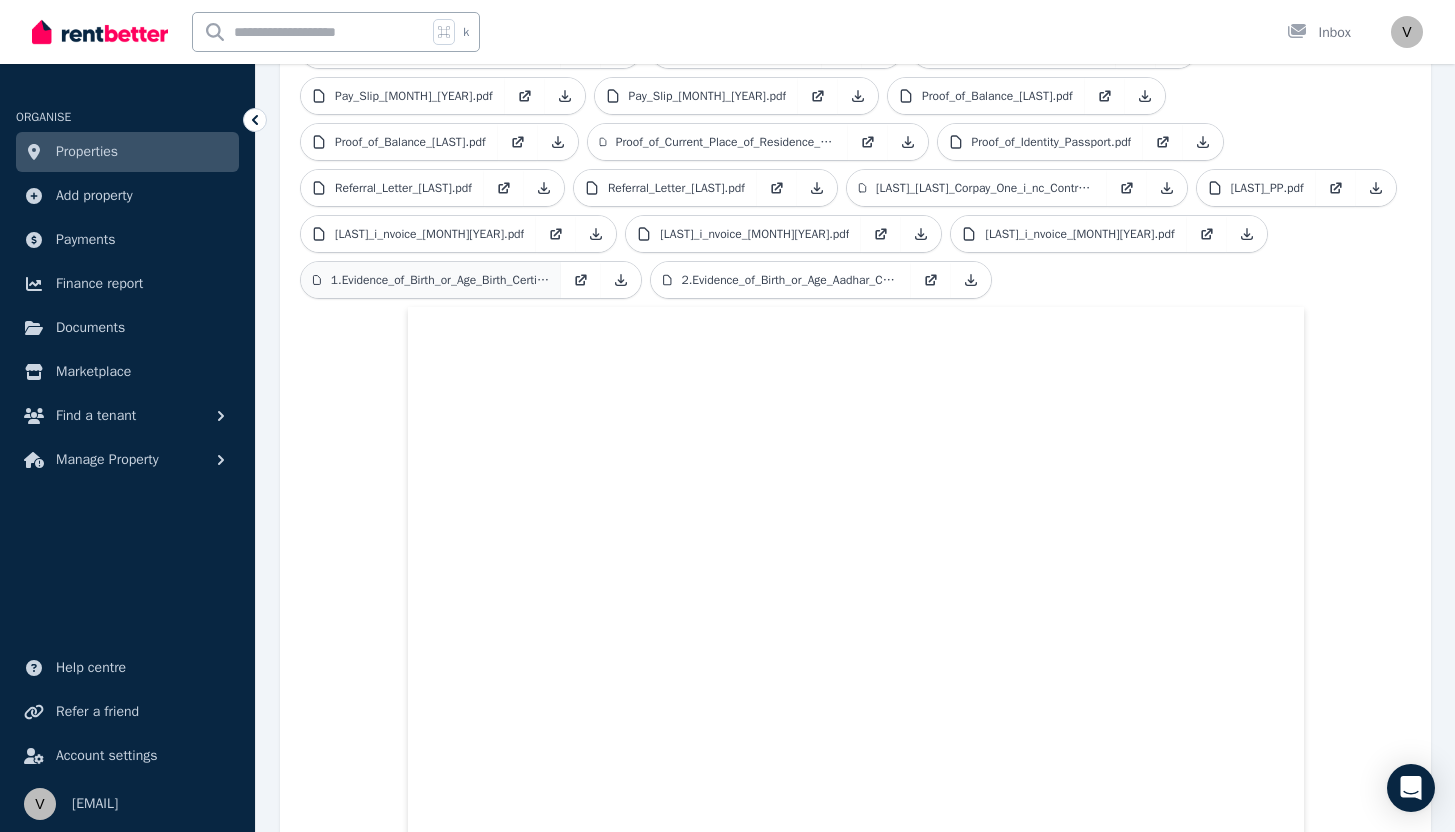 scroll, scrollTop: 248, scrollLeft: 0, axis: vertical 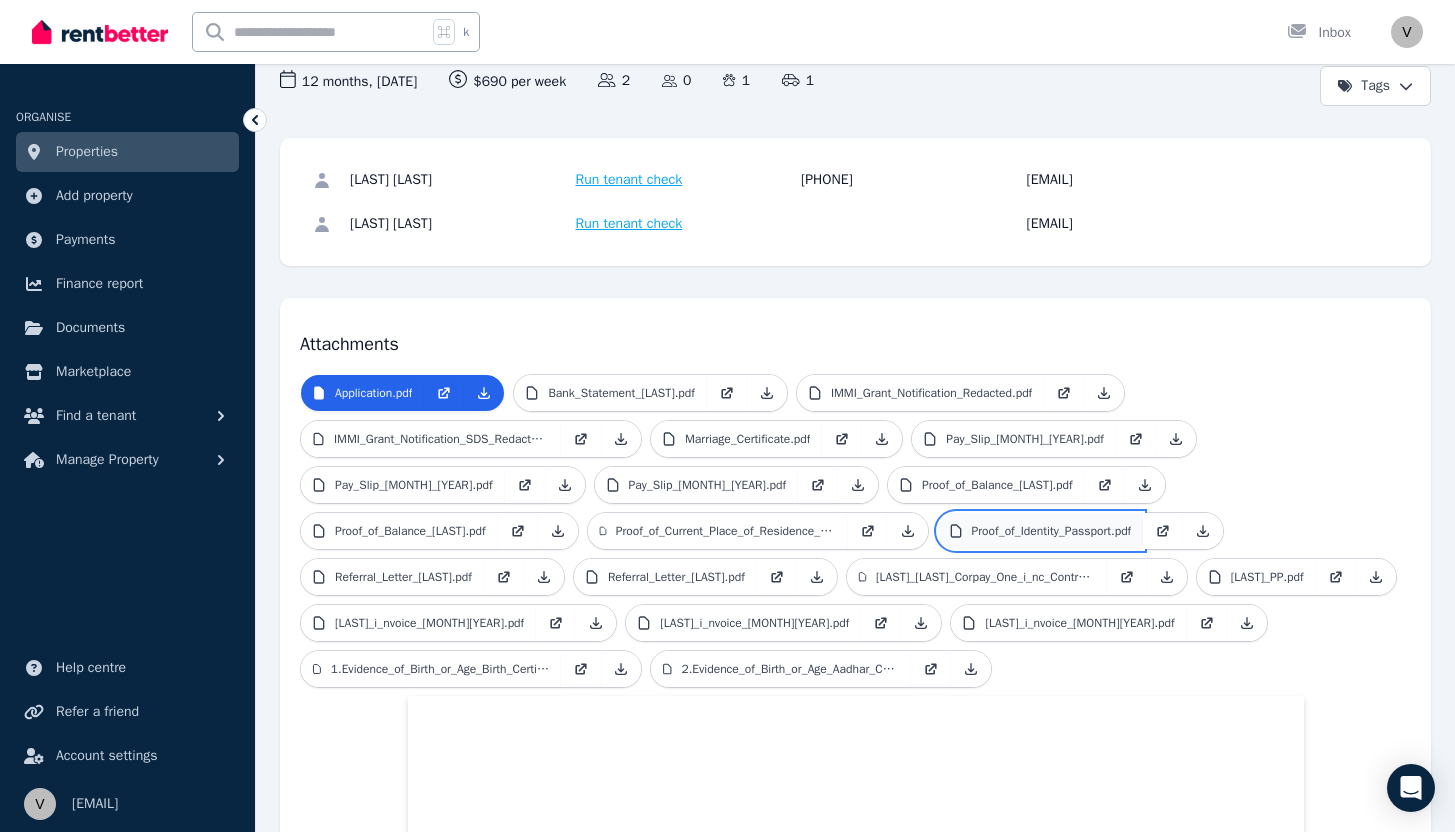 click on "Proof_of_Identity_Passport.pdf" at bounding box center [1041, 531] 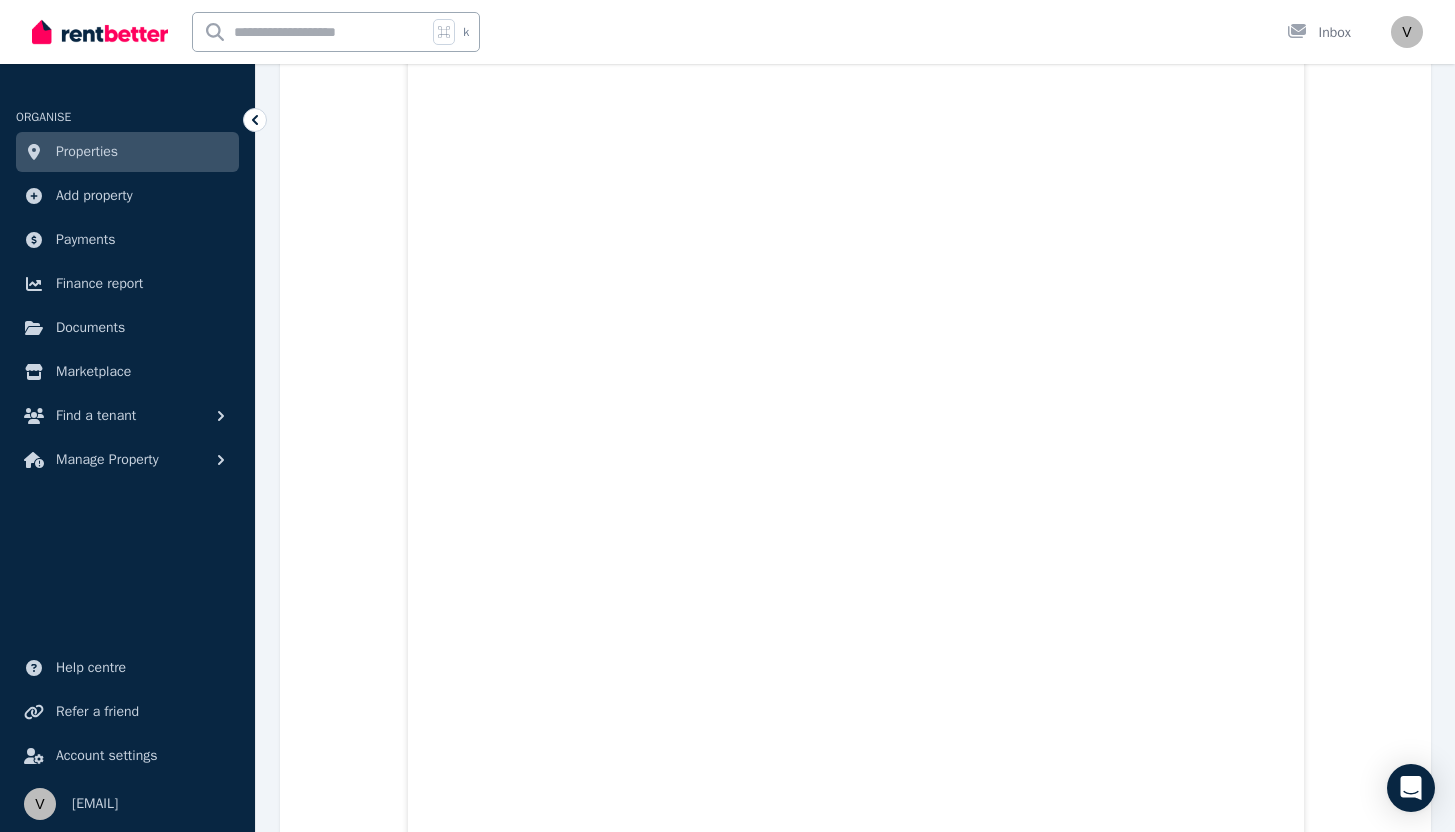 scroll, scrollTop: 1470, scrollLeft: 0, axis: vertical 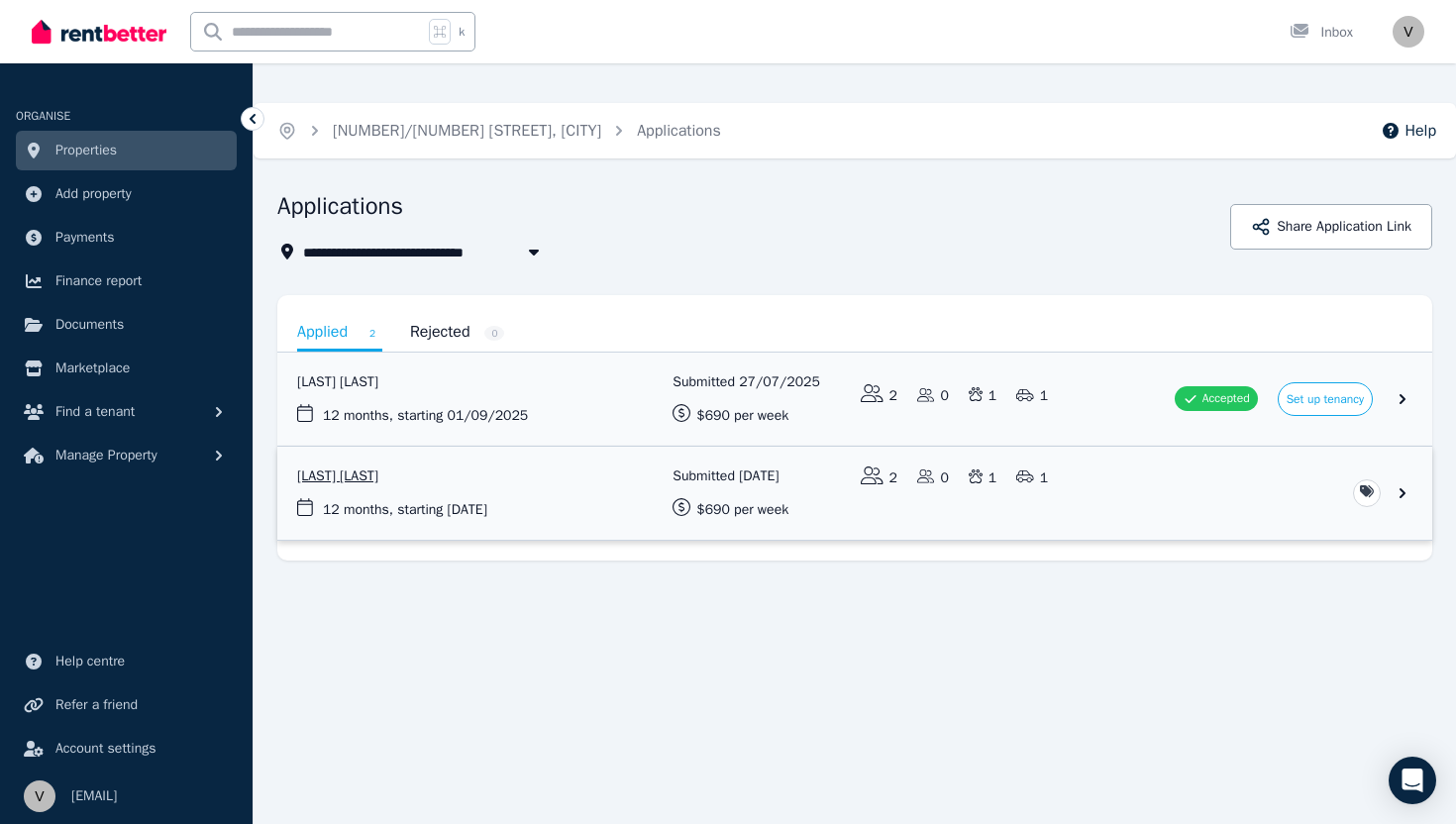 click at bounding box center [855, 493] 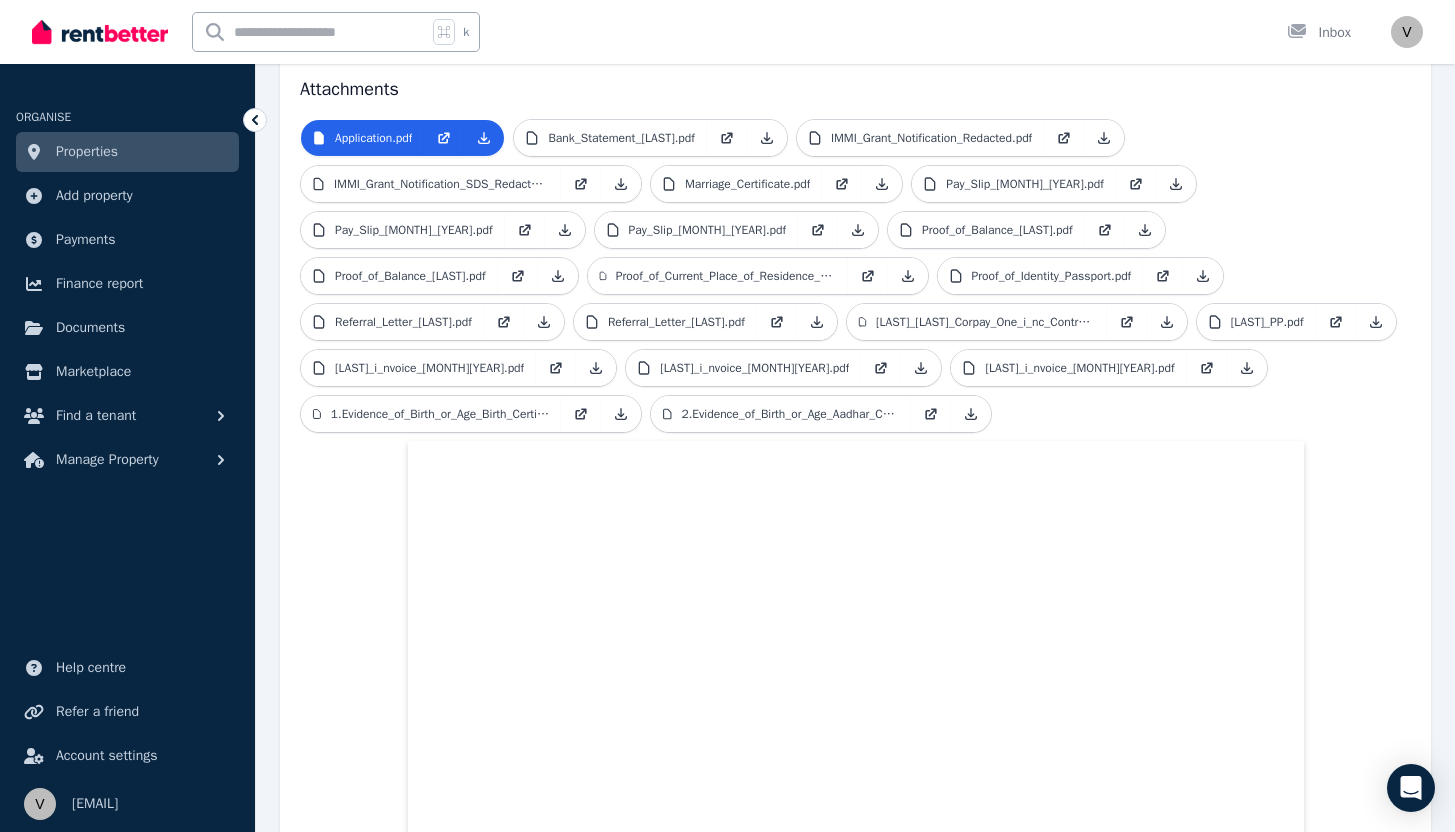 scroll, scrollTop: 475, scrollLeft: 0, axis: vertical 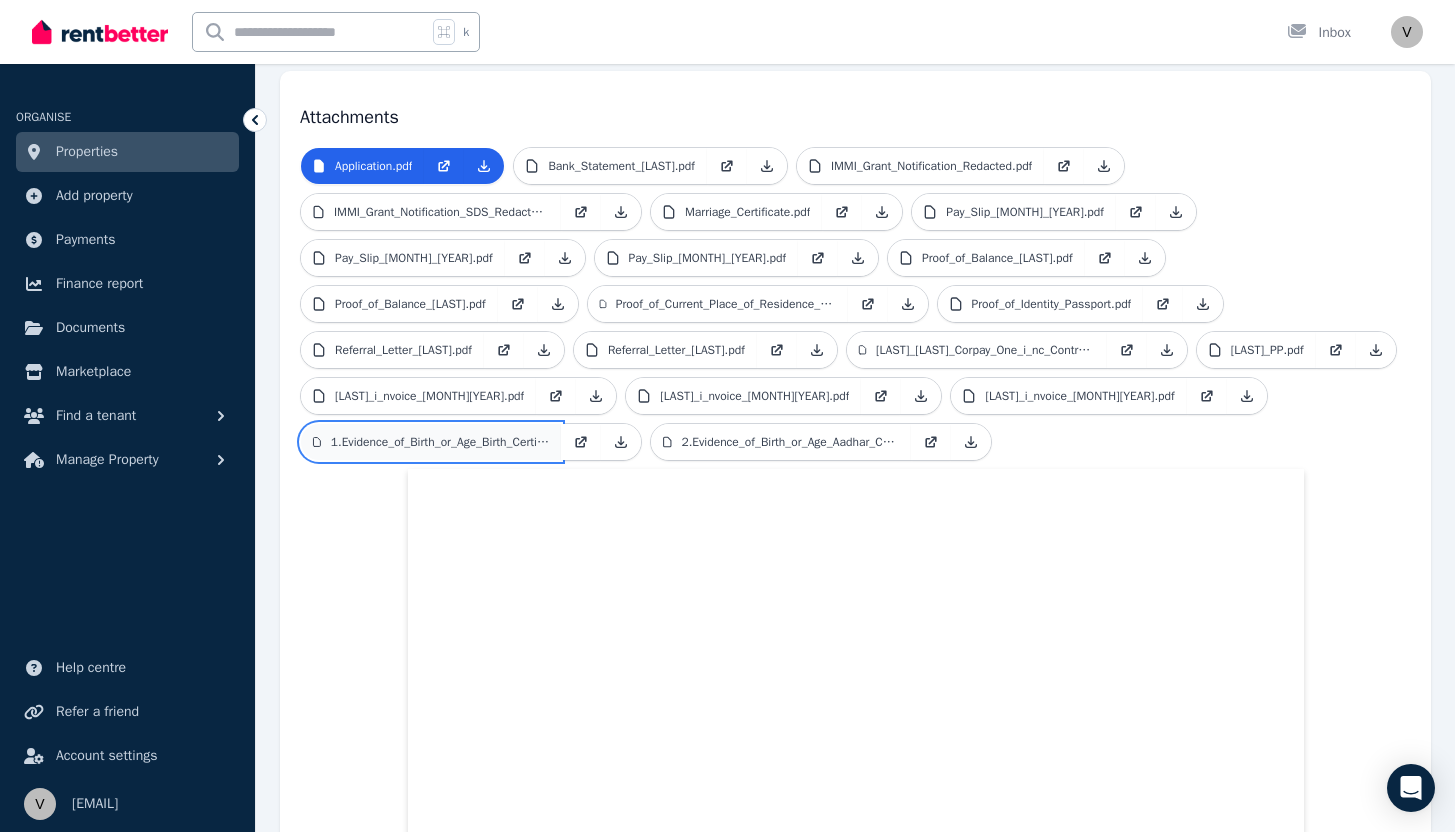 click on "1.Evidence_of_Birth_or_Age_Birth_Certificate_Shetty.pdf" at bounding box center (440, 442) 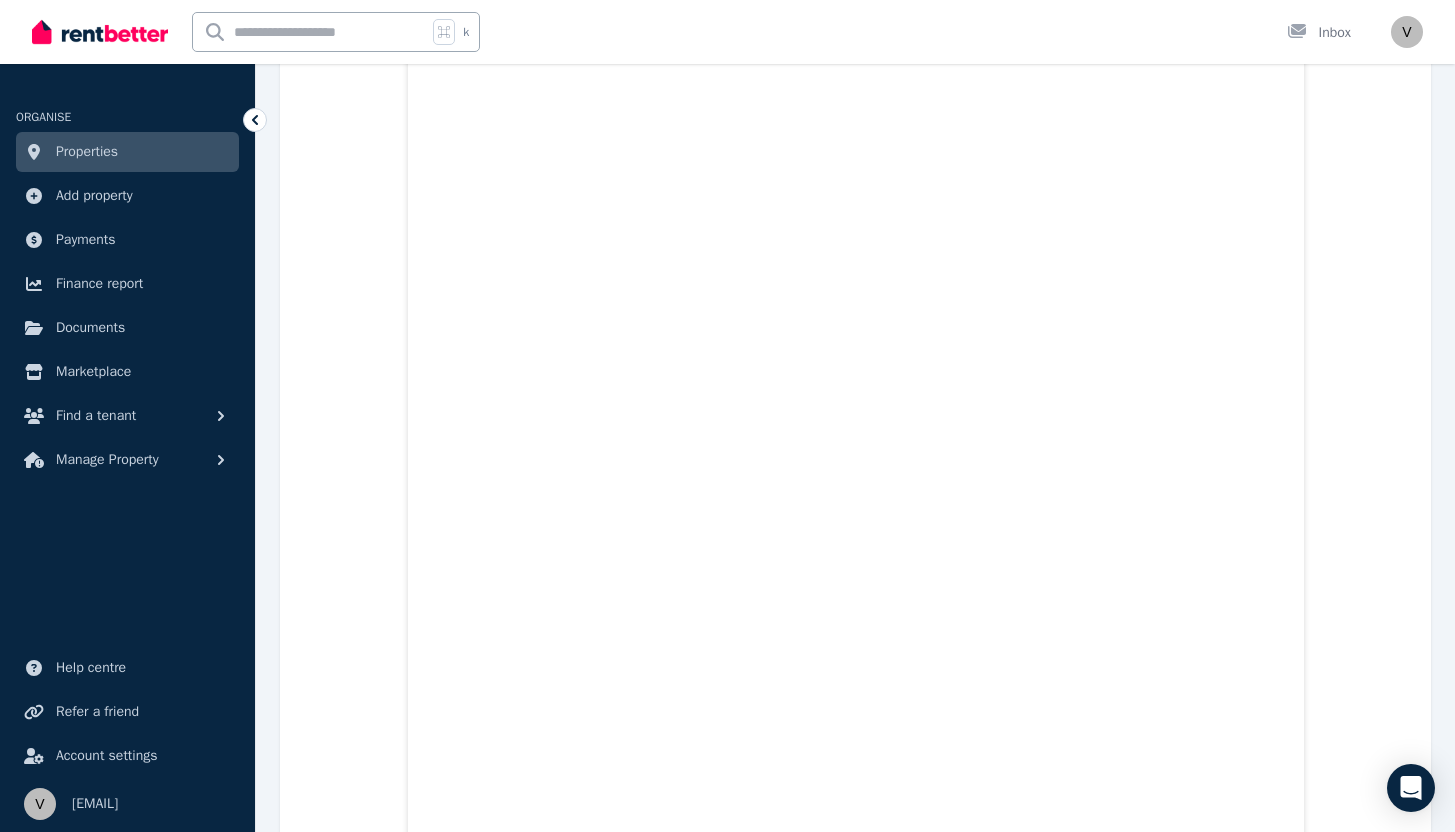 scroll, scrollTop: 733, scrollLeft: 0, axis: vertical 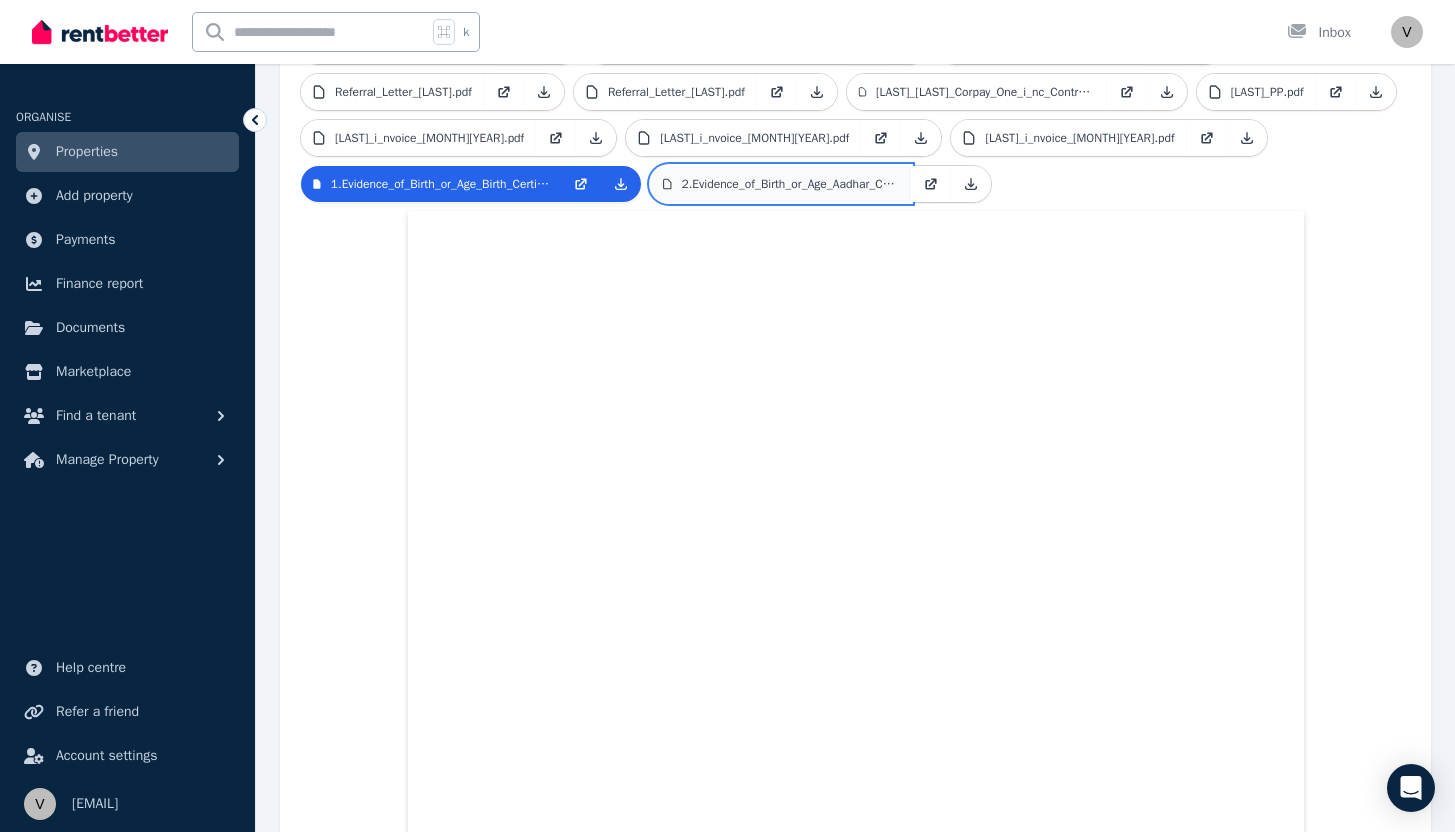 click on "2.Evidence_of_Birth_or_Age_Aadhar_Card_Shetty.pdf" at bounding box center (790, 184) 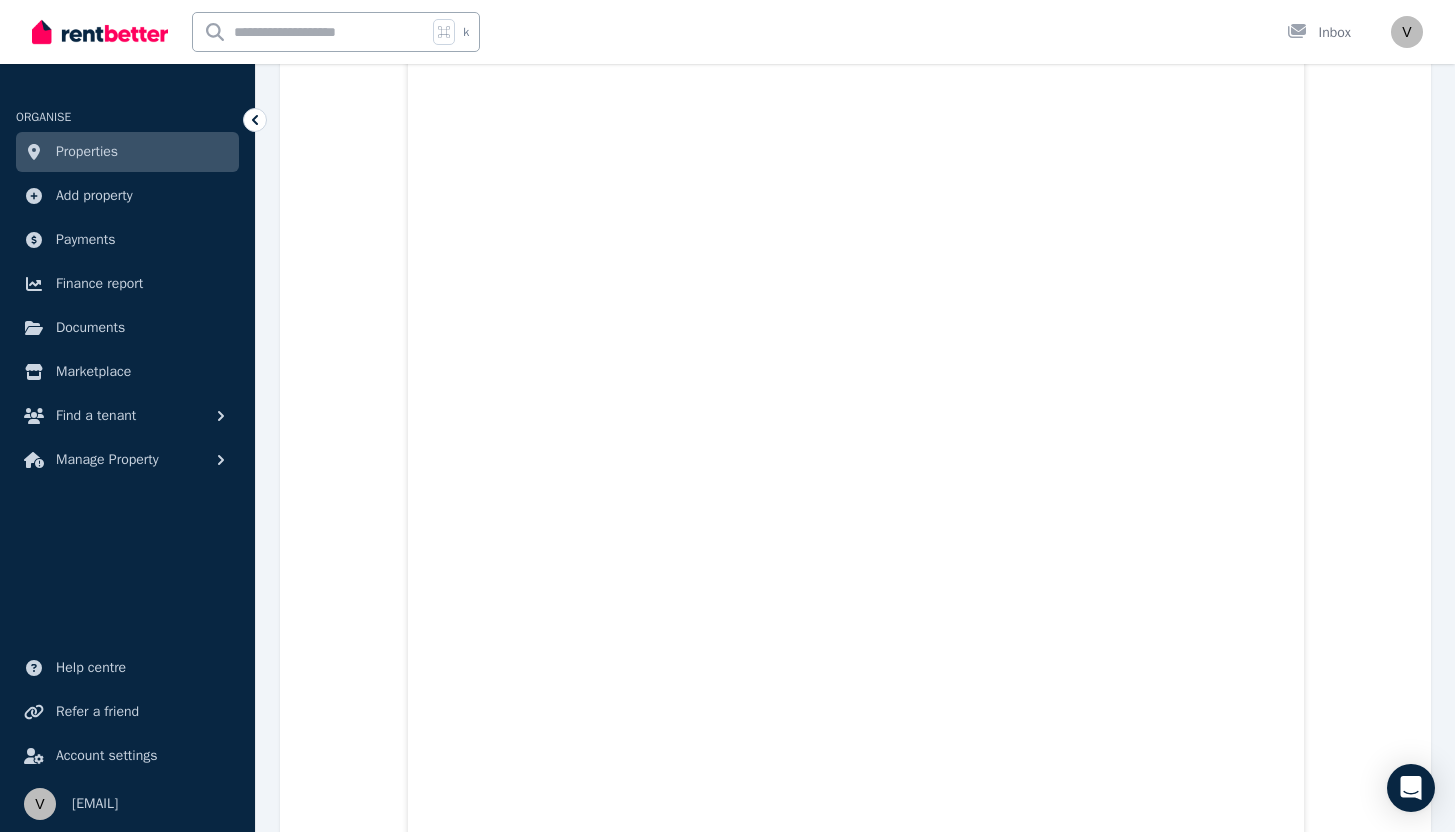 scroll, scrollTop: 1494, scrollLeft: 0, axis: vertical 